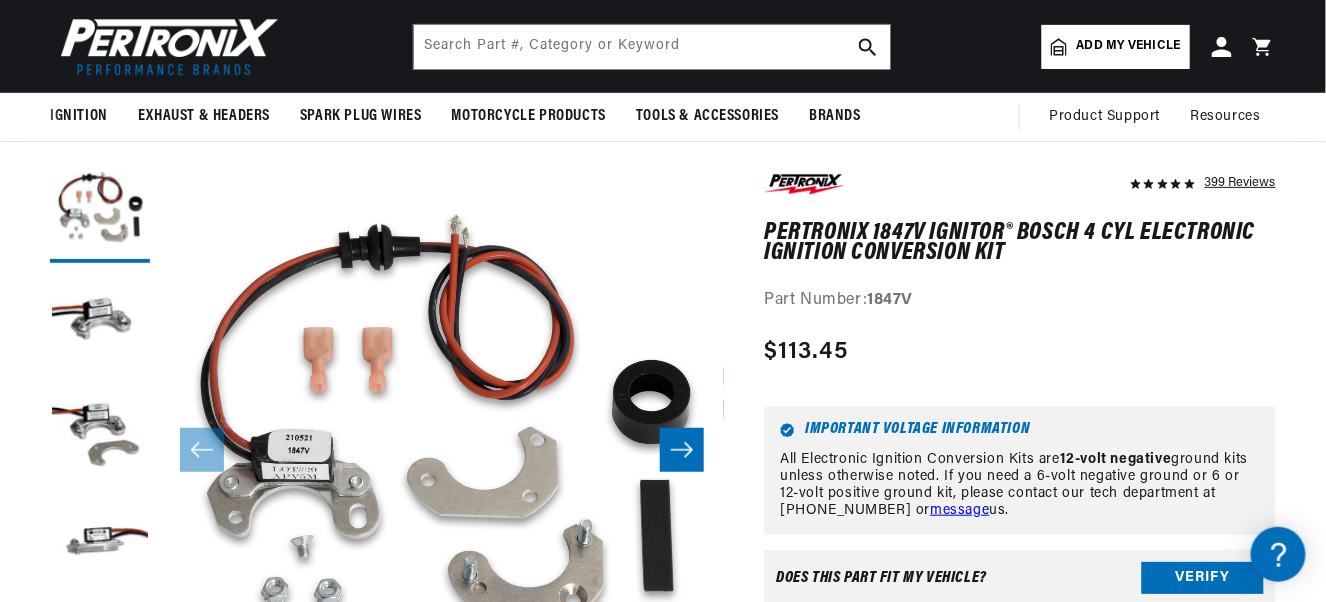 scroll, scrollTop: 200, scrollLeft: 0, axis: vertical 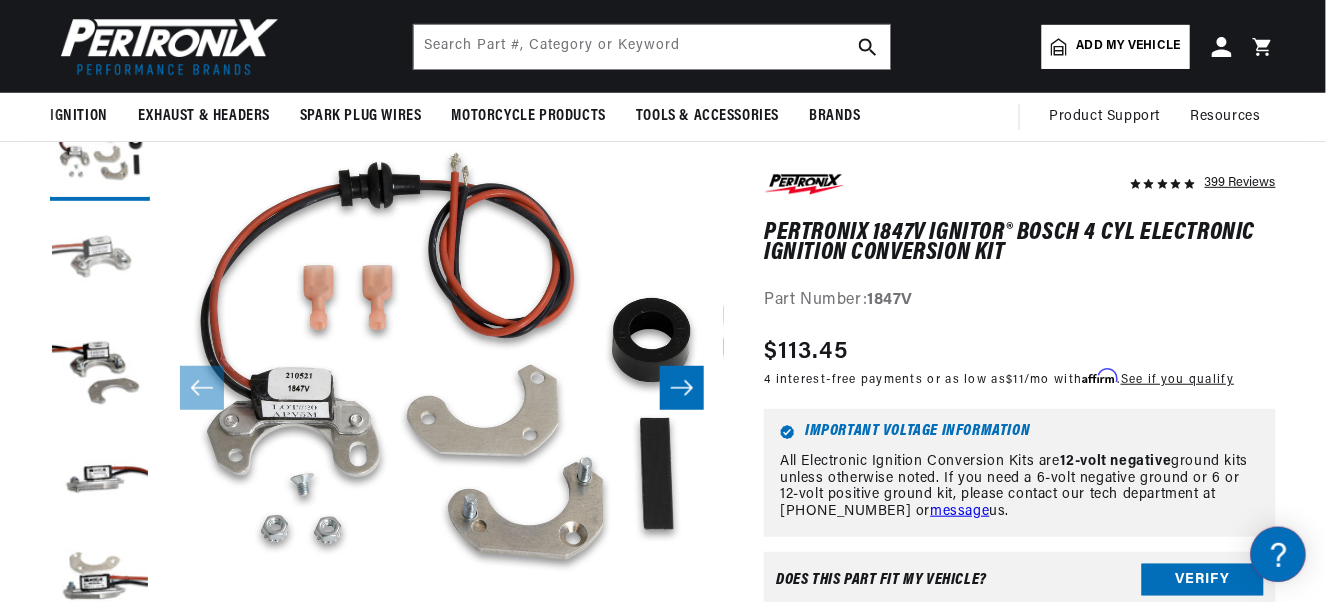 click at bounding box center [100, 261] 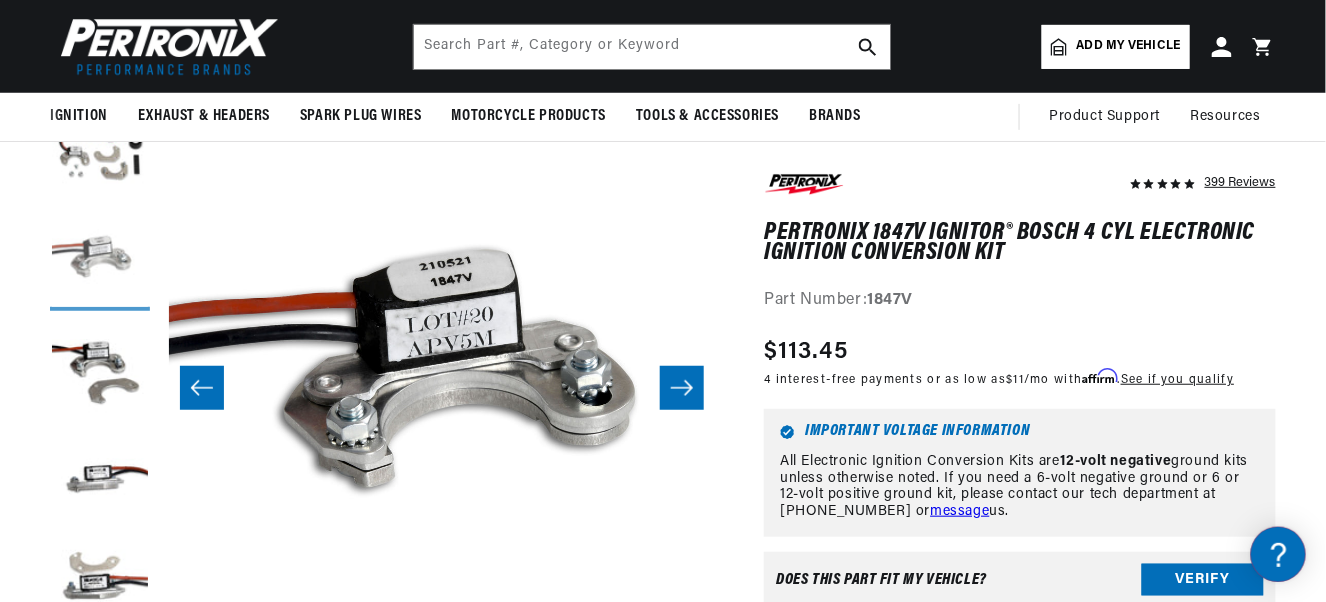 scroll, scrollTop: 0, scrollLeft: 564, axis: horizontal 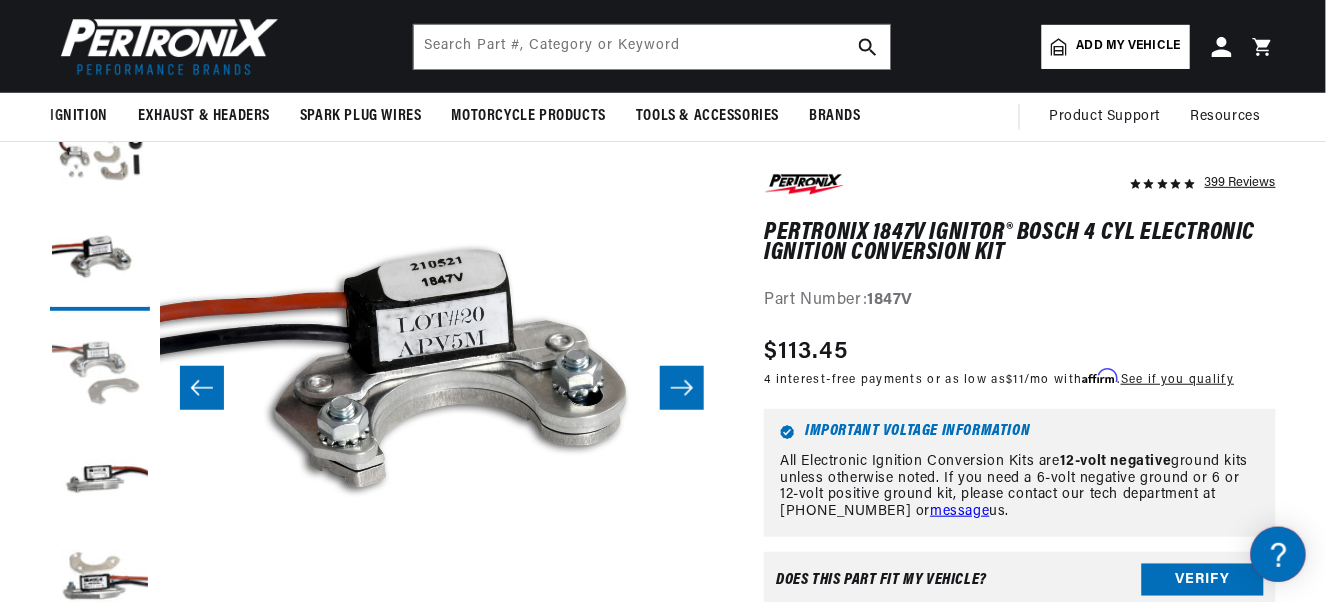 click at bounding box center (100, 371) 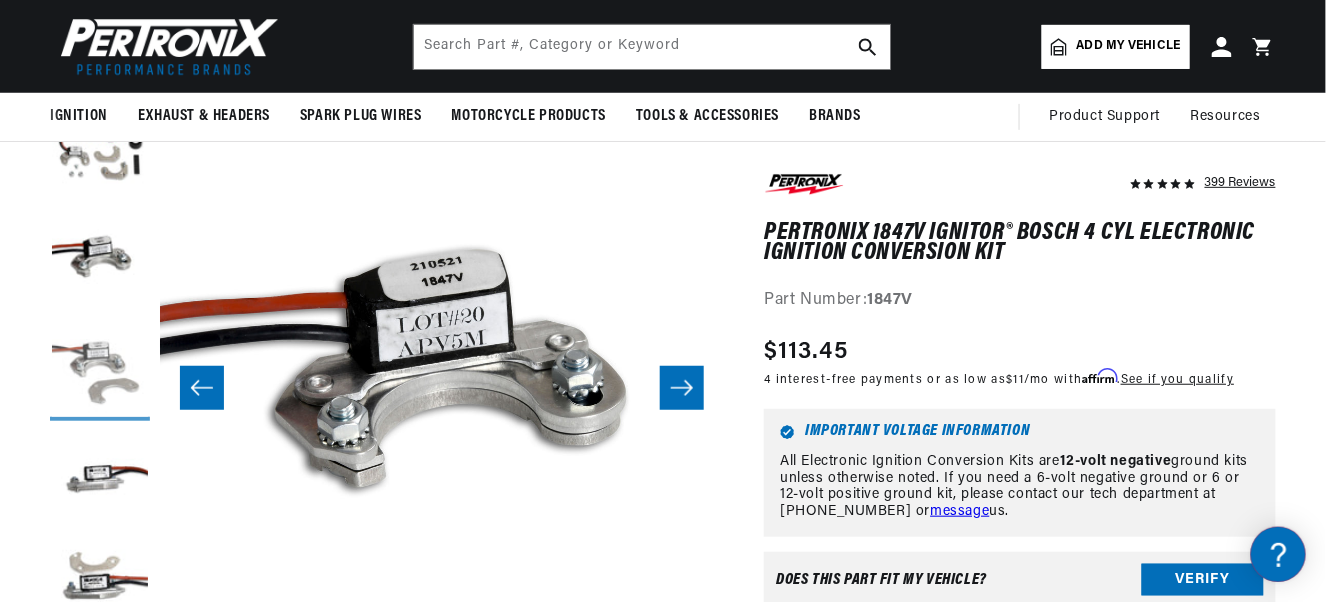 scroll, scrollTop: 0, scrollLeft: 27, axis: horizontal 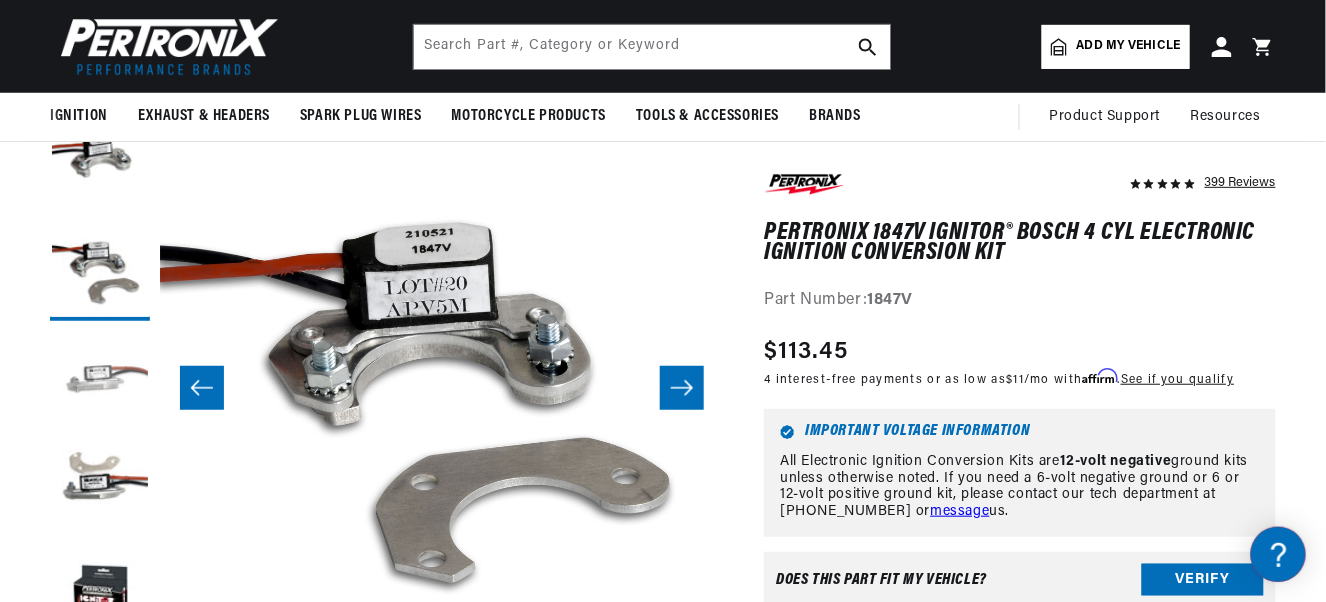 click at bounding box center [100, 381] 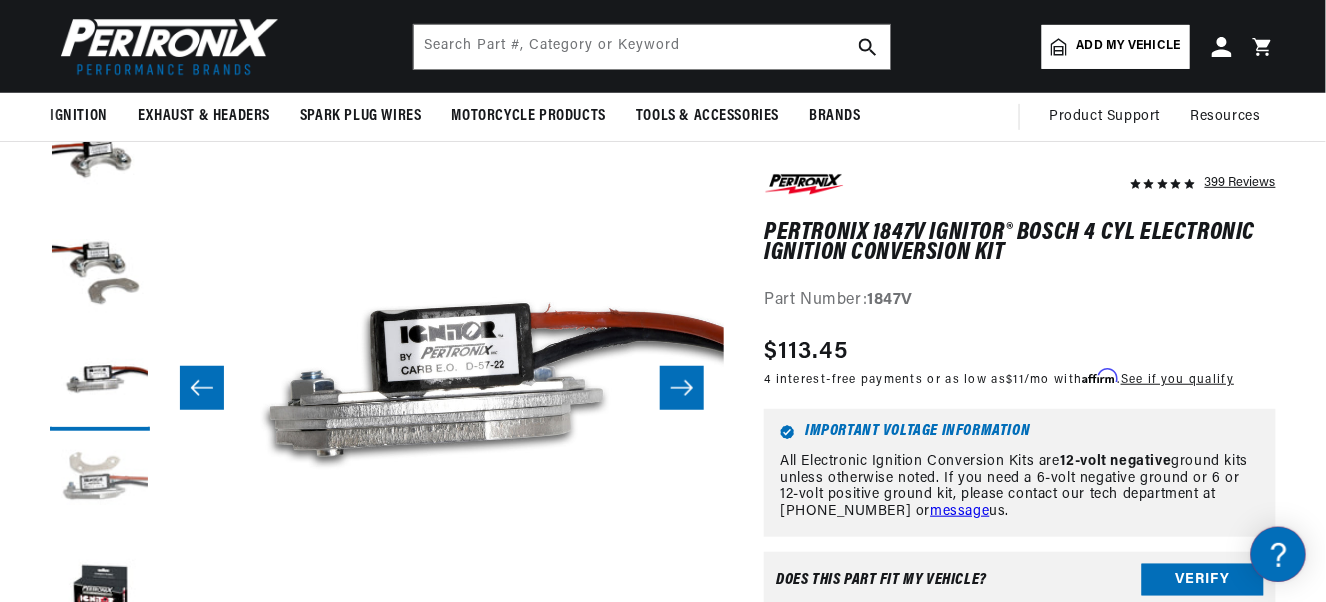 scroll, scrollTop: 0, scrollLeft: 1693, axis: horizontal 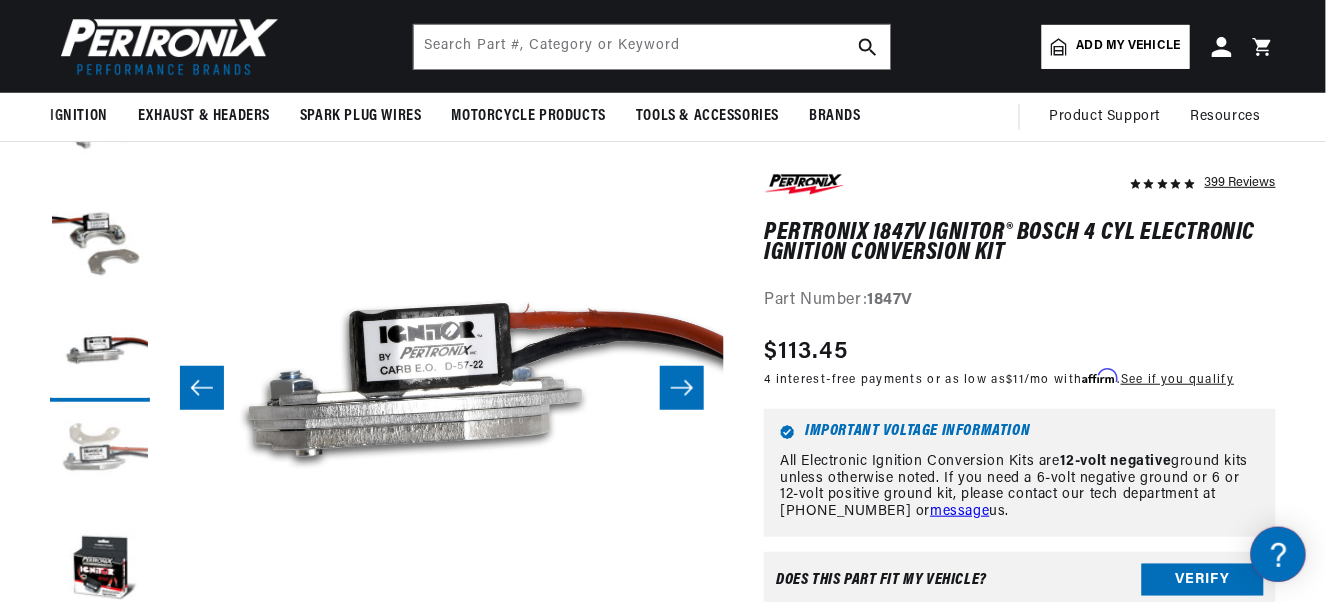 click at bounding box center [100, 462] 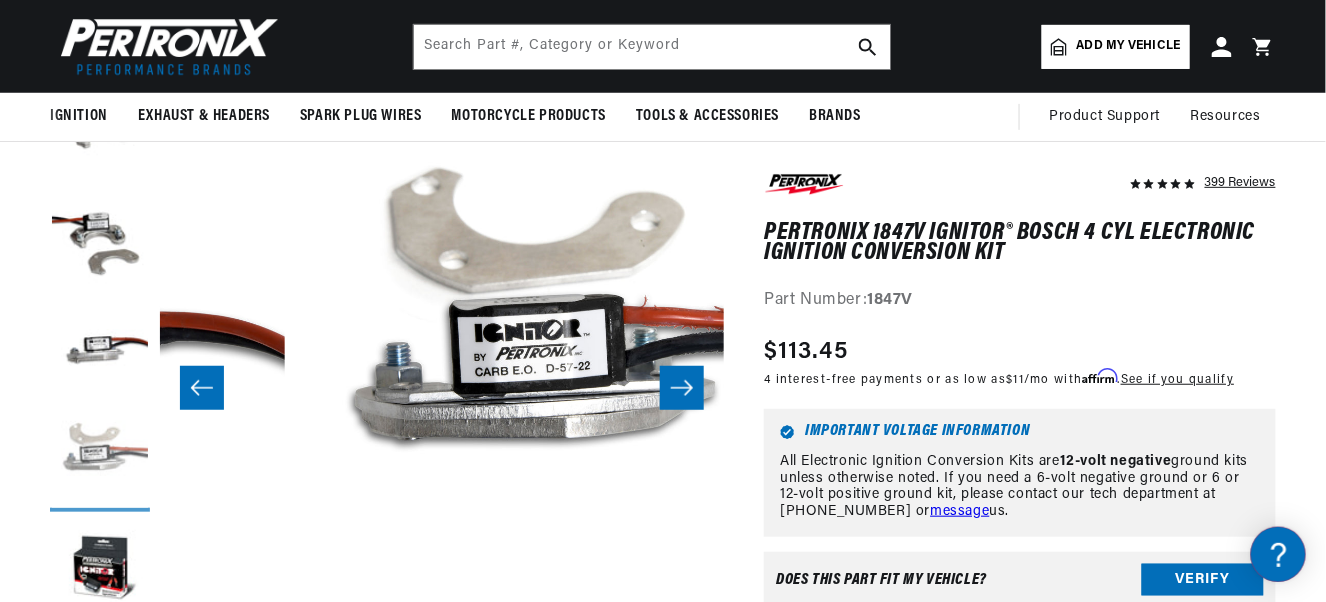 scroll, scrollTop: 0, scrollLeft: 2258, axis: horizontal 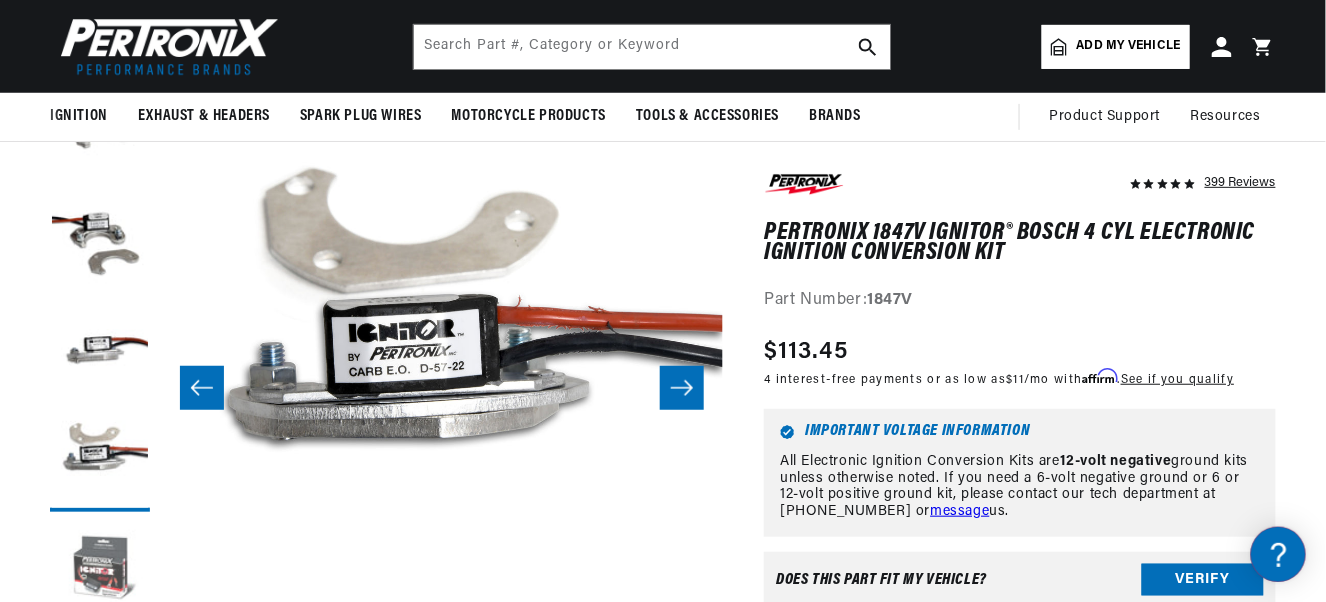 click at bounding box center [100, 572] 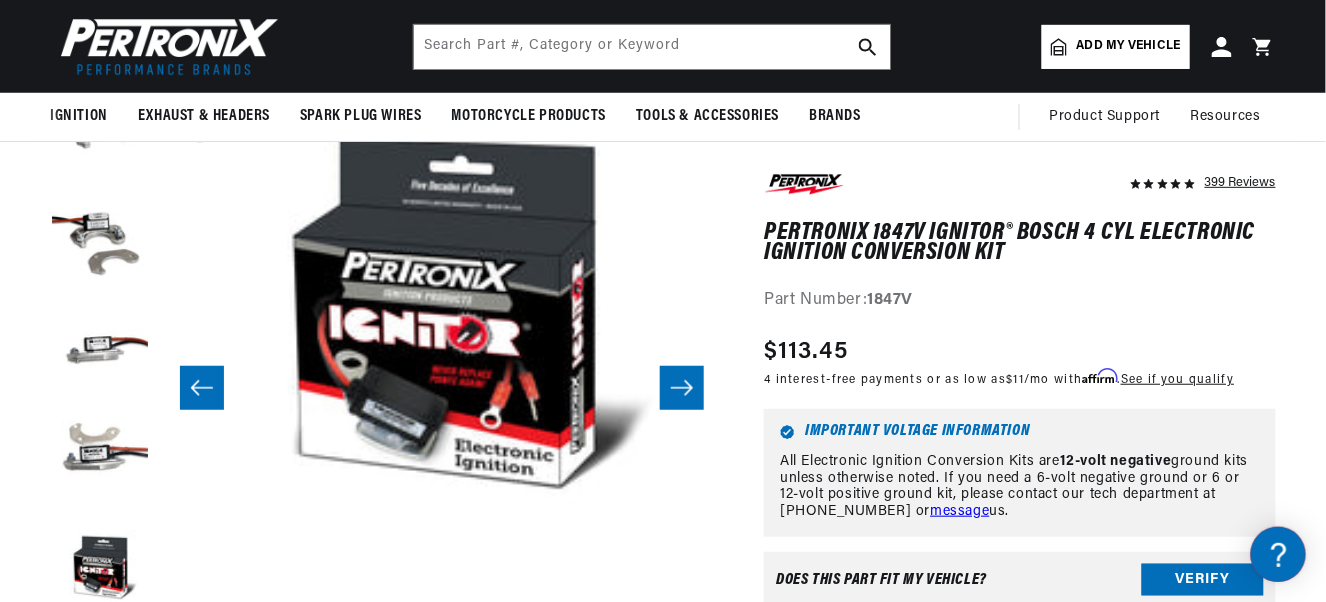 scroll, scrollTop: 0, scrollLeft: 2822, axis: horizontal 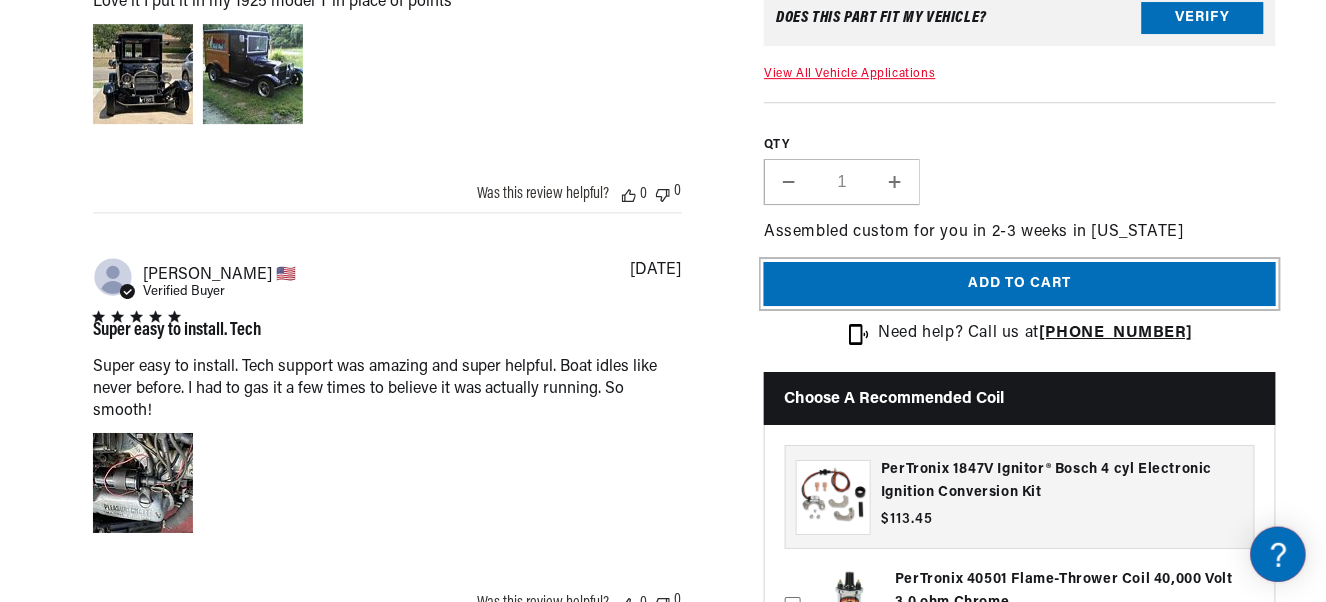 click on "Add to cart" at bounding box center (1020, 284) 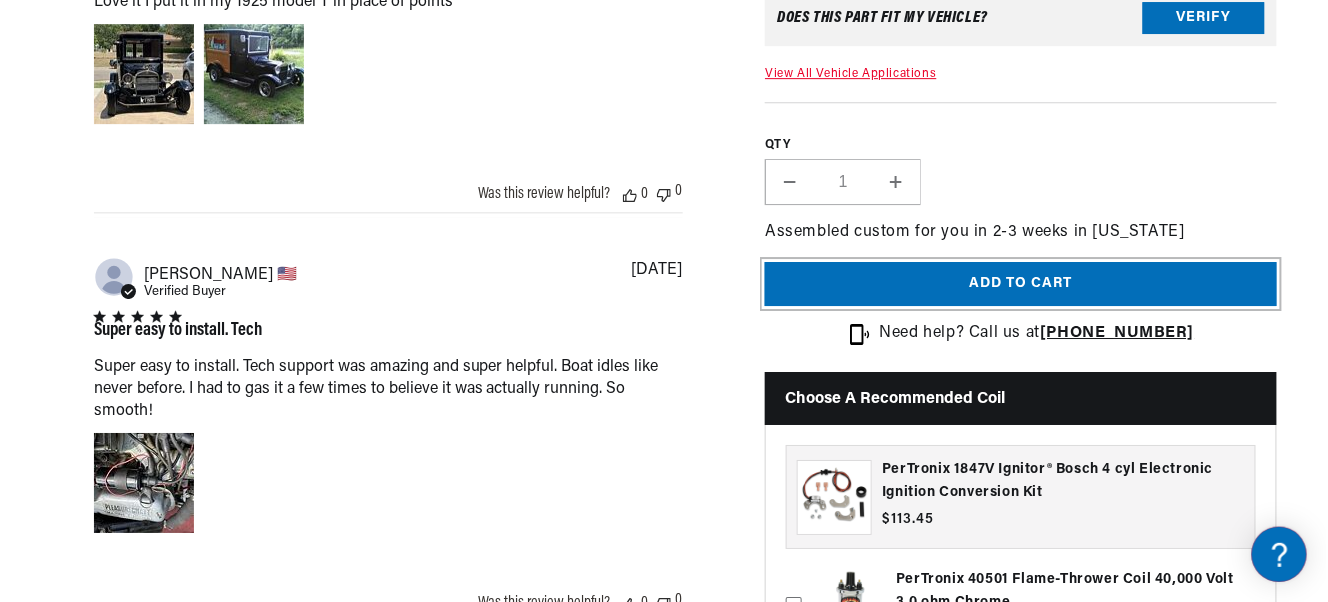 scroll, scrollTop: 0, scrollLeft: 6, axis: horizontal 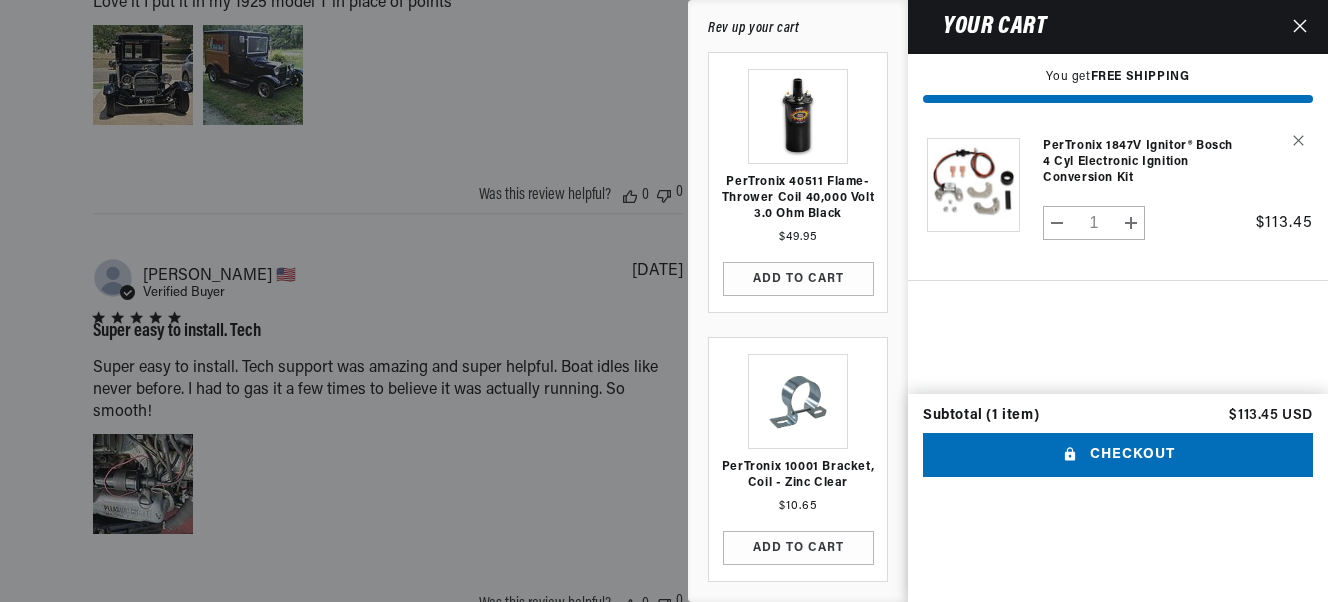 click 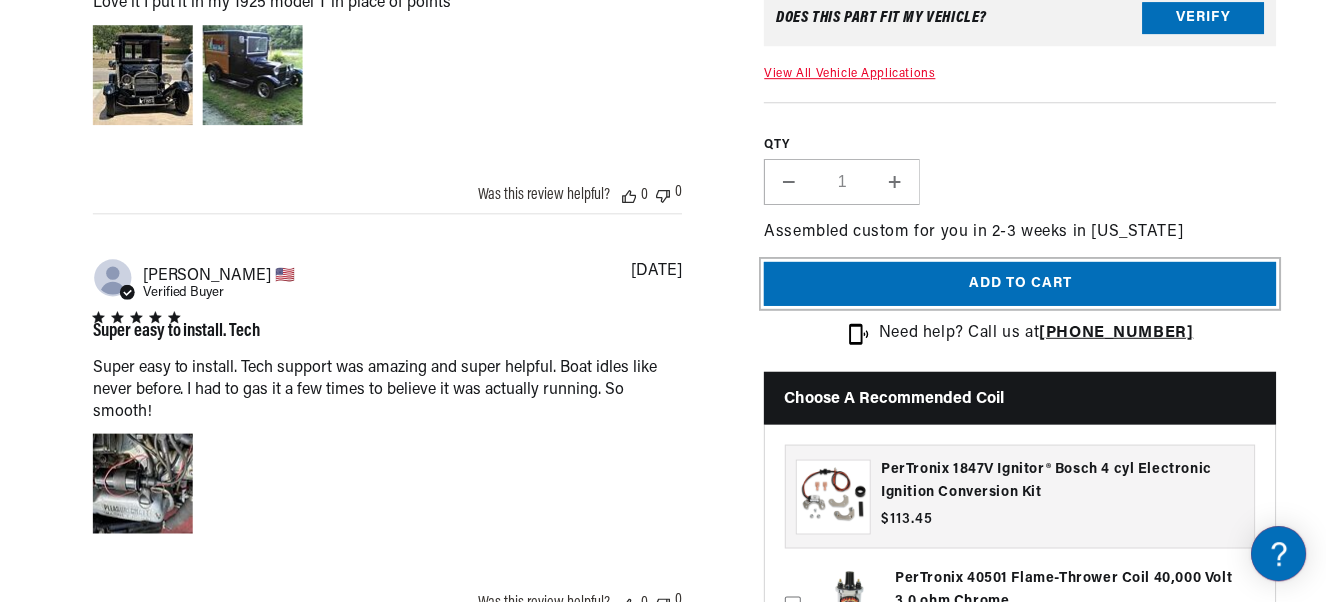 scroll, scrollTop: 0, scrollLeft: 2822, axis: horizontal 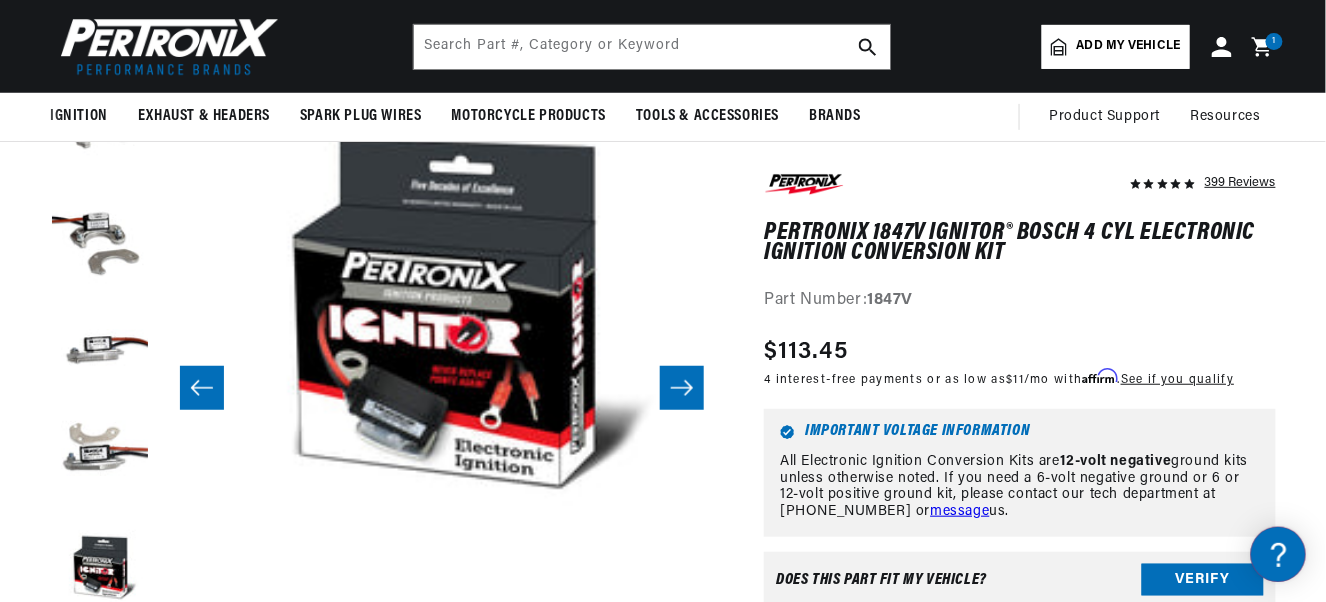click 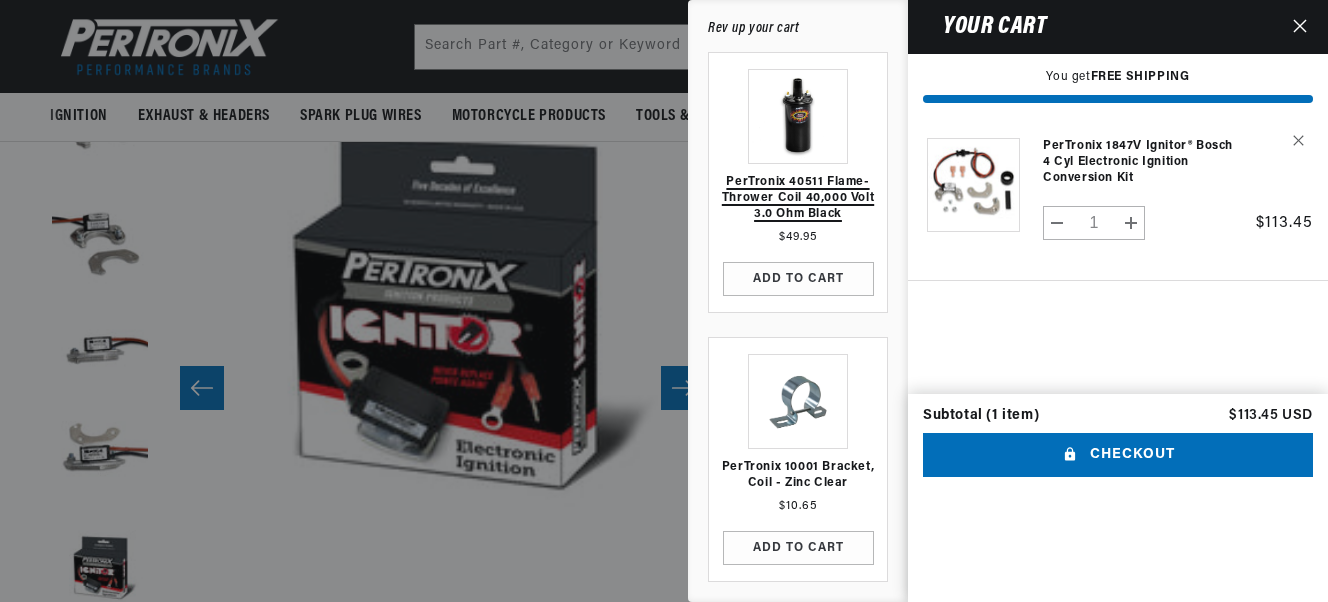 scroll, scrollTop: 0, scrollLeft: 0, axis: both 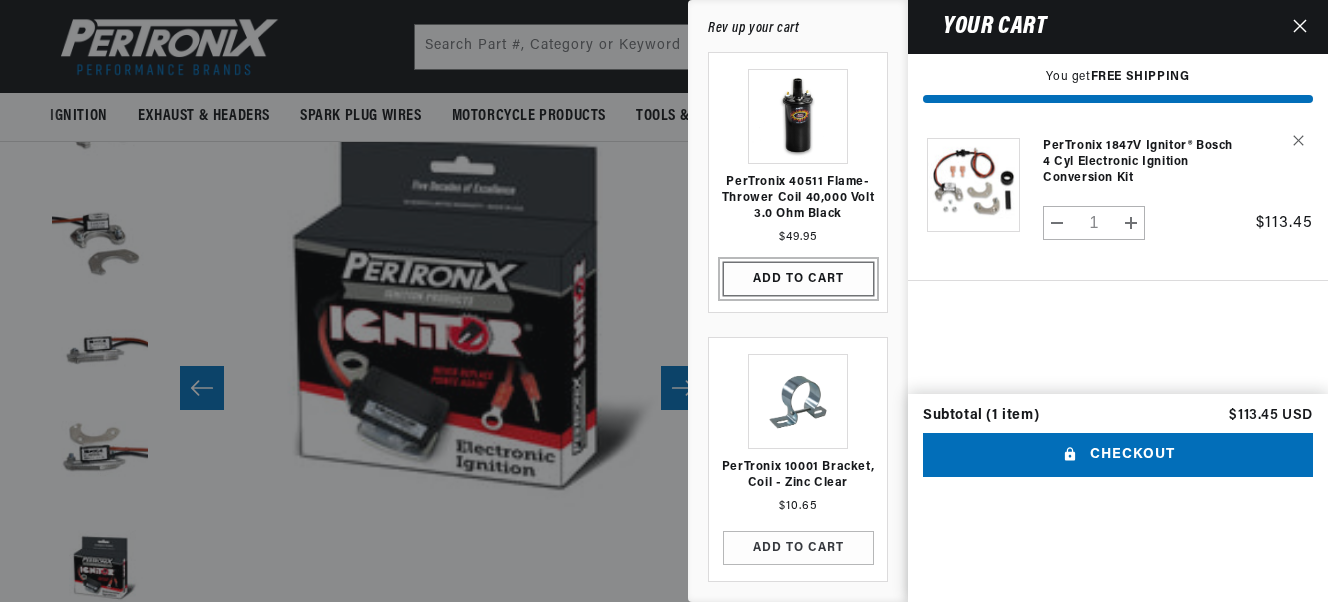 click on "ADD TO CART" at bounding box center [798, 279] 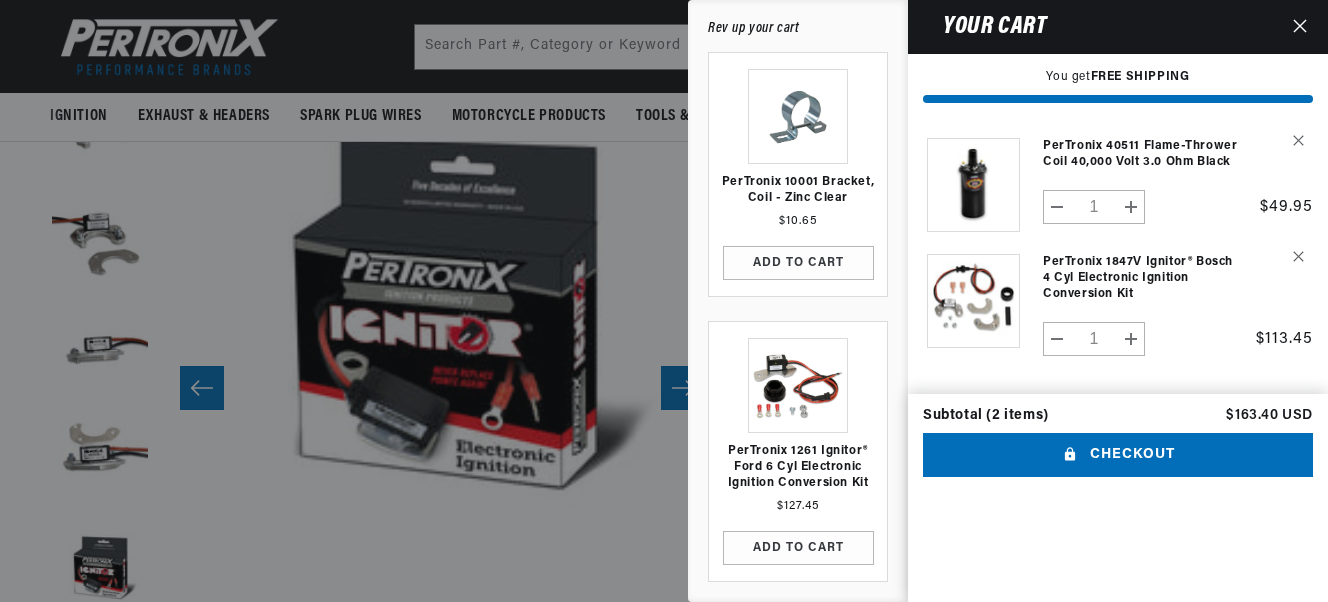 scroll, scrollTop: 0, scrollLeft: 2295, axis: horizontal 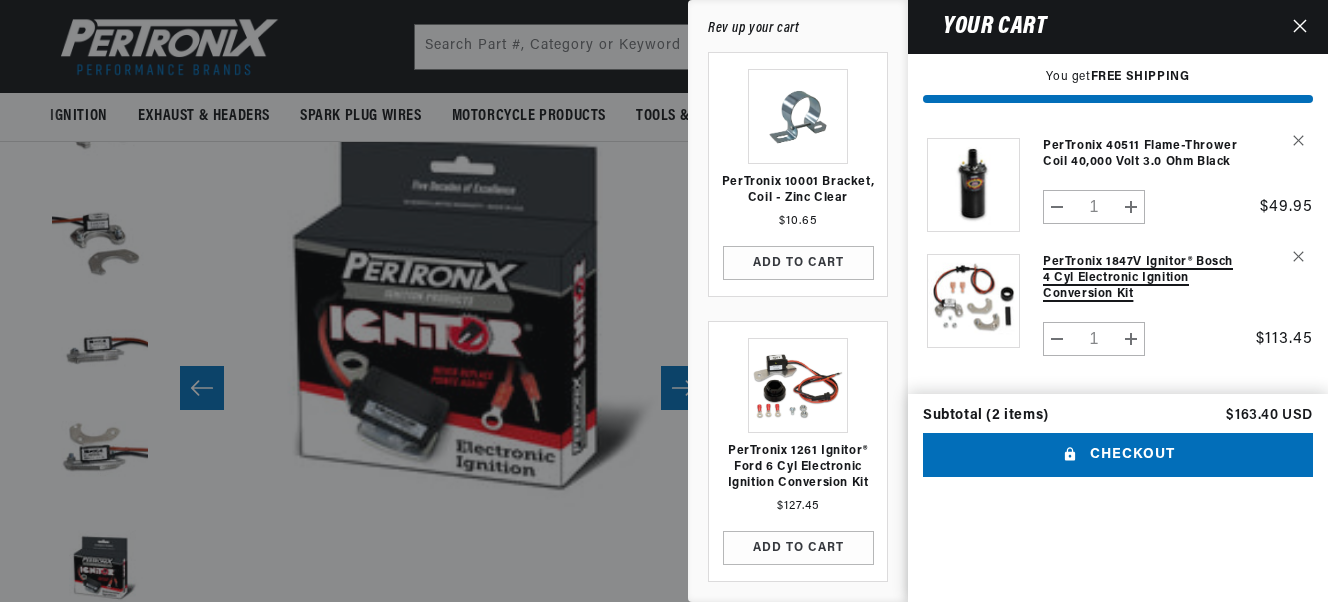 click on "PerTronix 1847V Ignitor® Bosch 4 cyl Electronic Ignition Conversion Kit" at bounding box center (1142, 278) 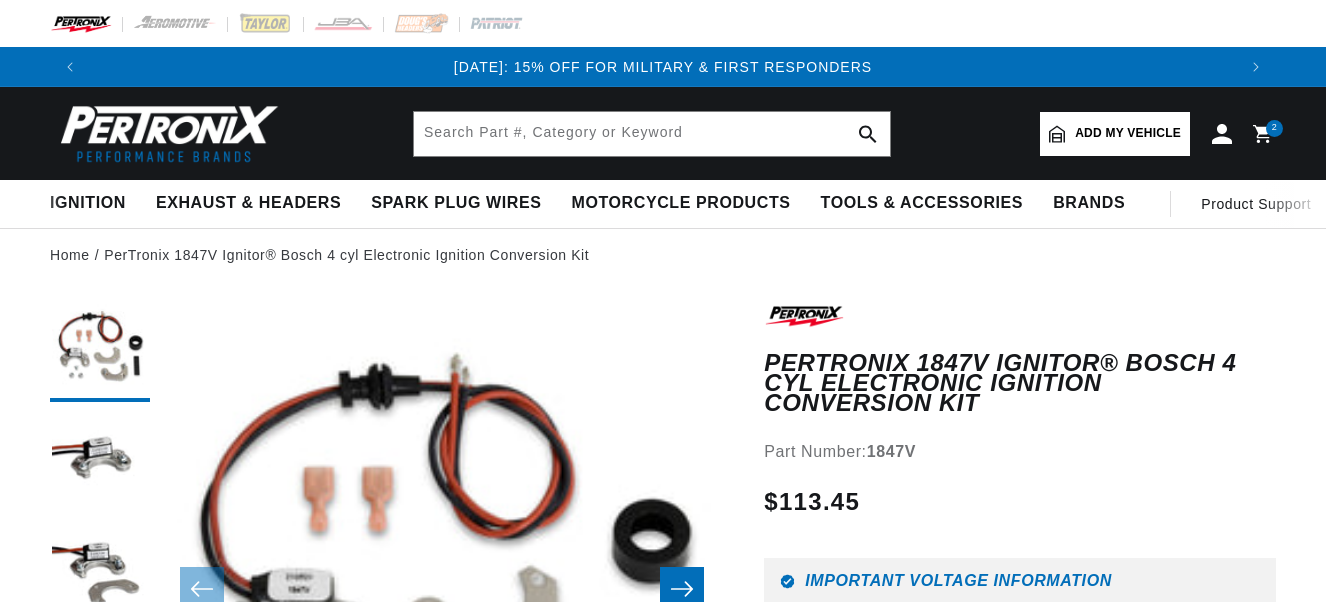 scroll, scrollTop: 0, scrollLeft: 0, axis: both 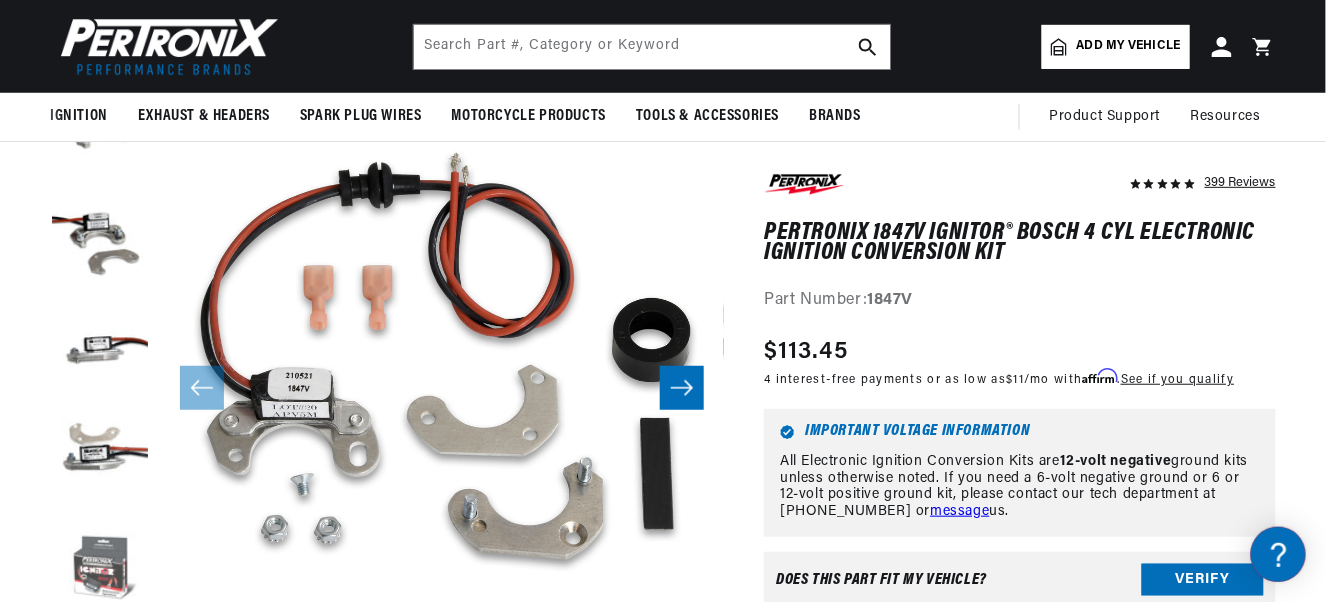 click at bounding box center [100, 572] 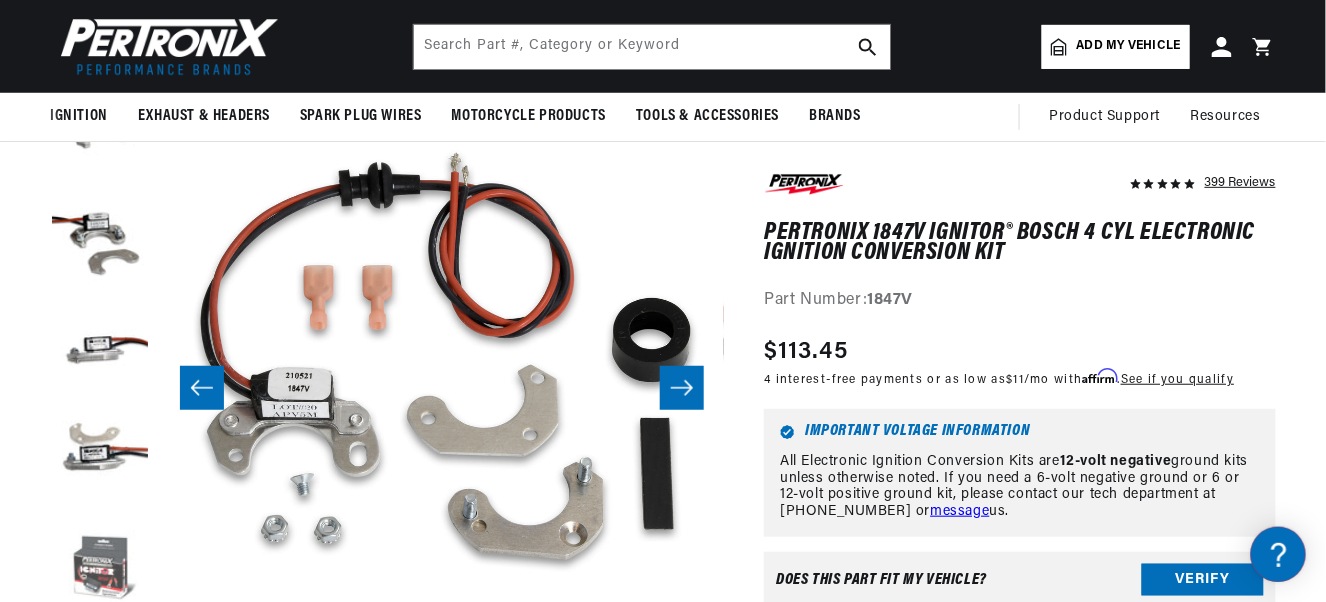 scroll, scrollTop: 0, scrollLeft: 290, axis: horizontal 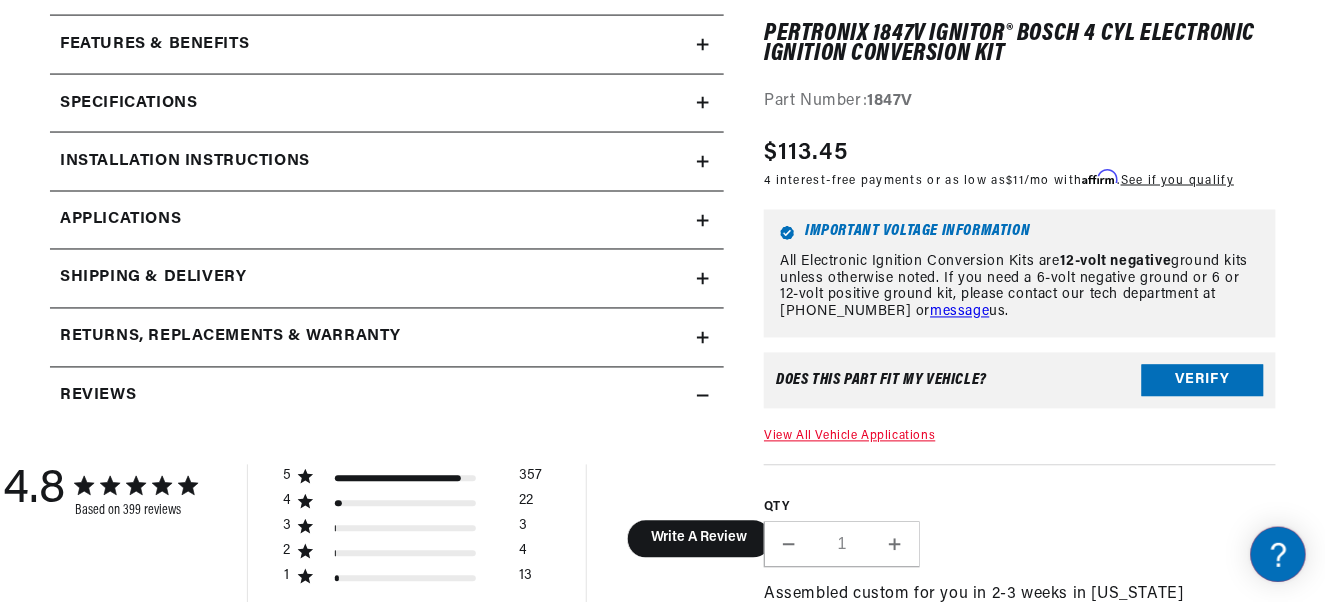 click on "Reviews" at bounding box center (387, 45) 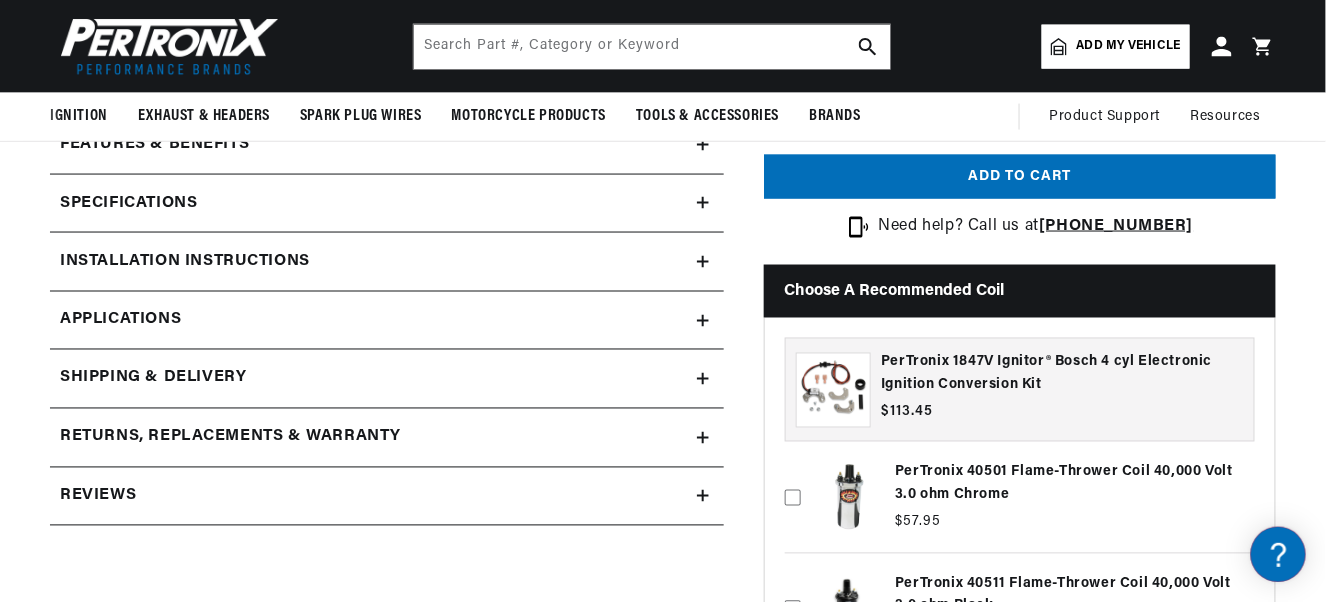 click on "Applications" at bounding box center (387, 321) 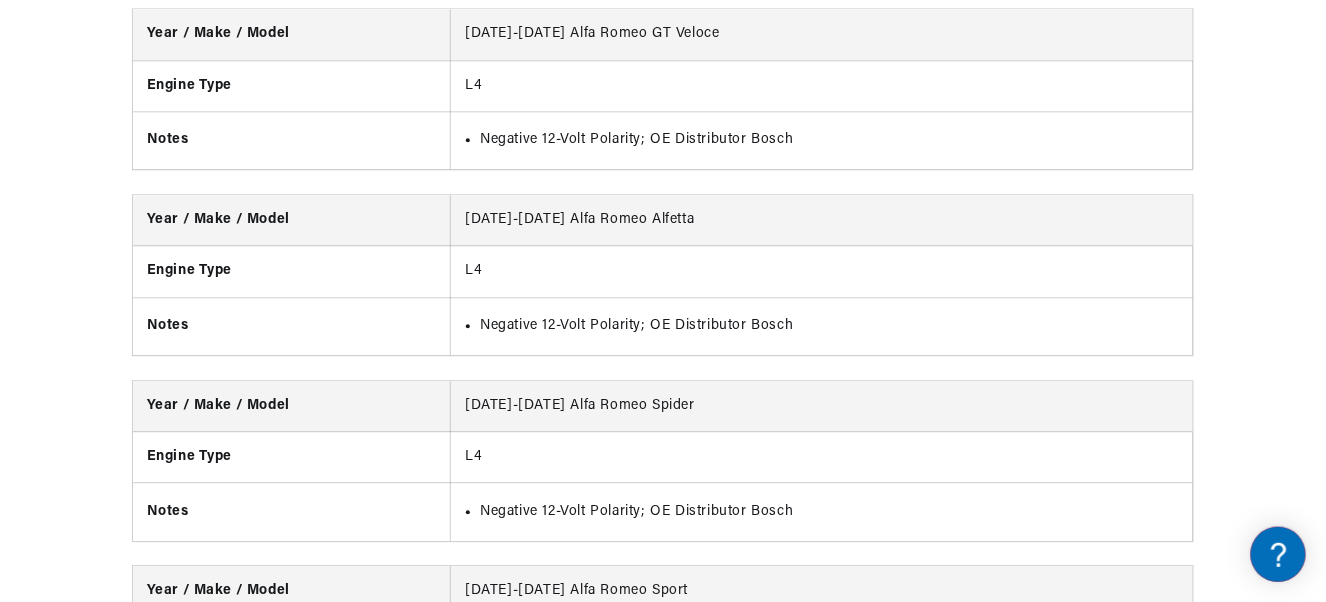 scroll, scrollTop: 3573, scrollLeft: 0, axis: vertical 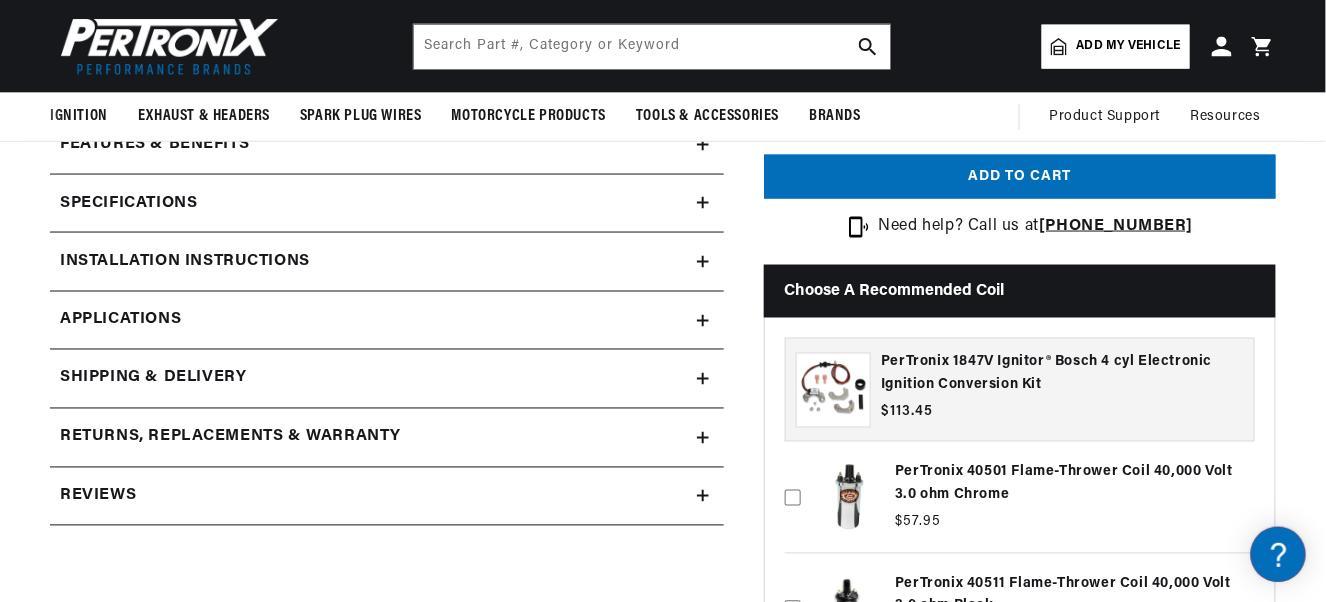 click 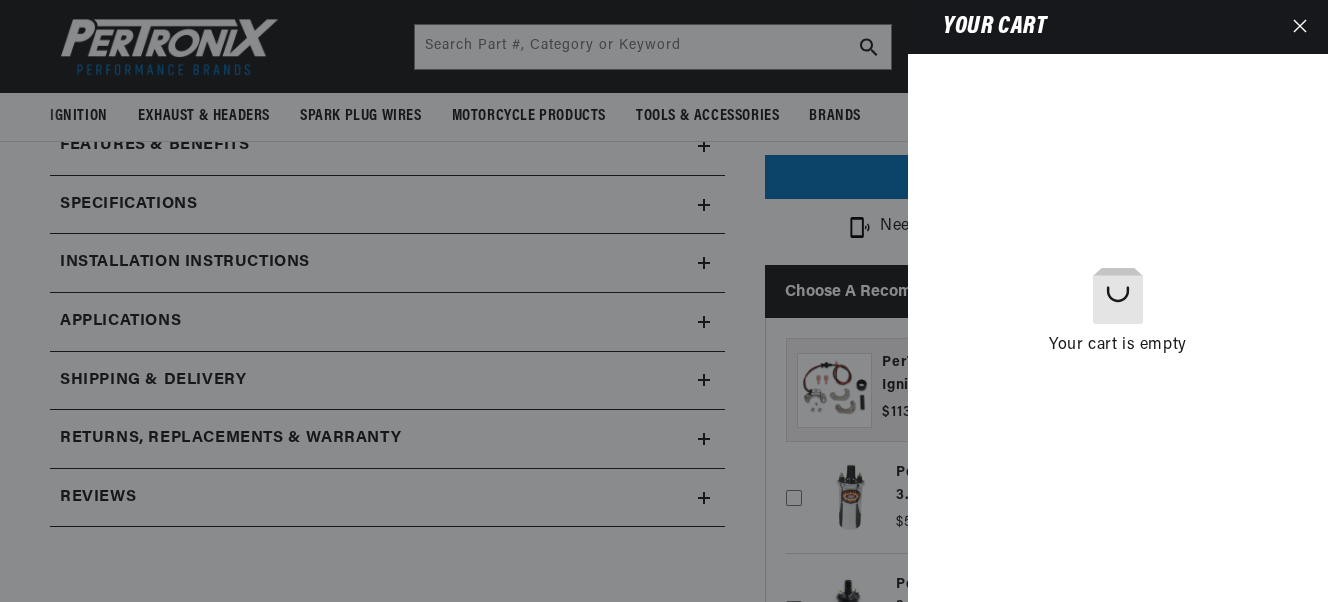 click 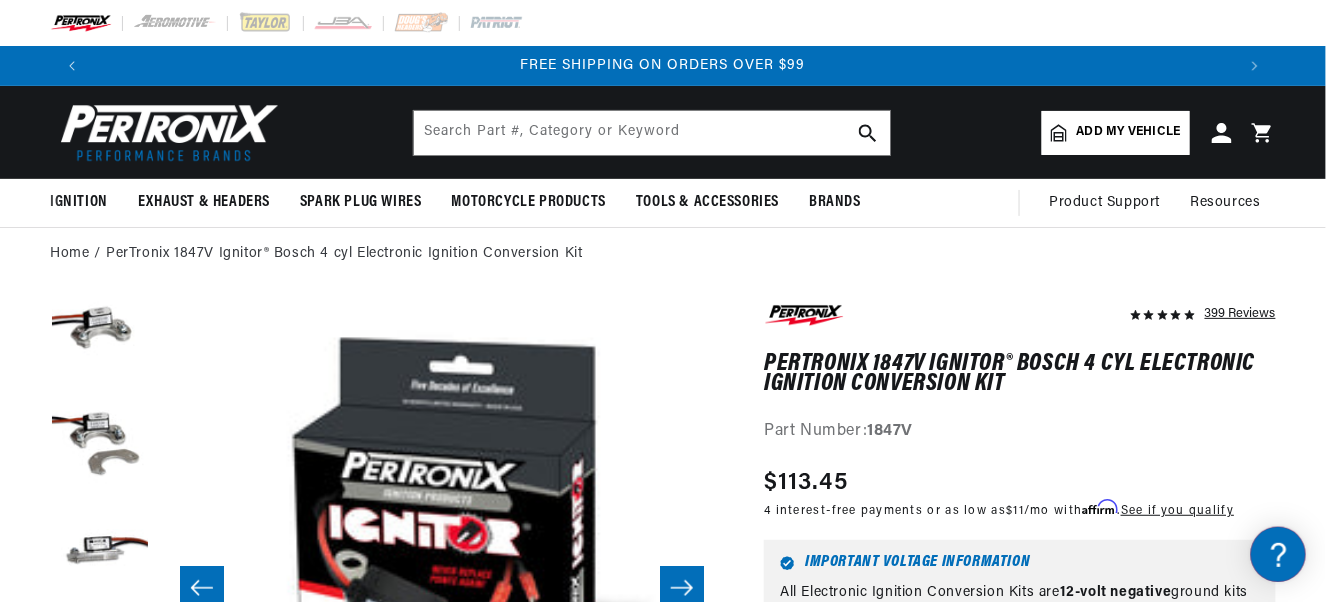 click 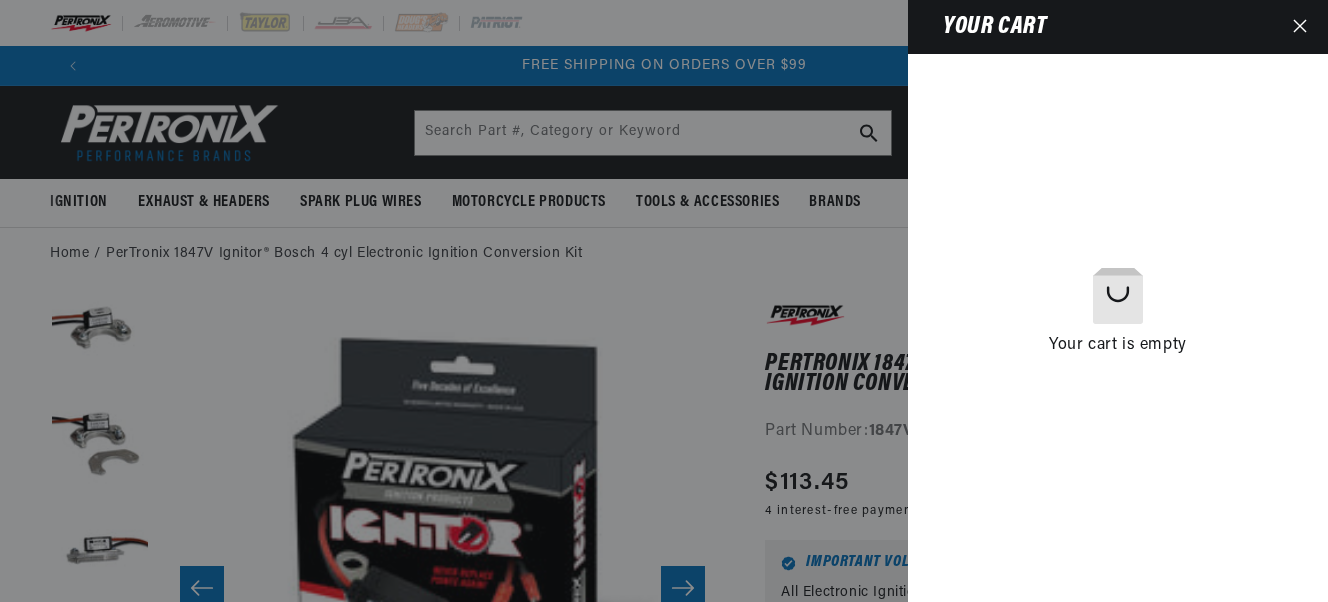 click at bounding box center [1300, 27] 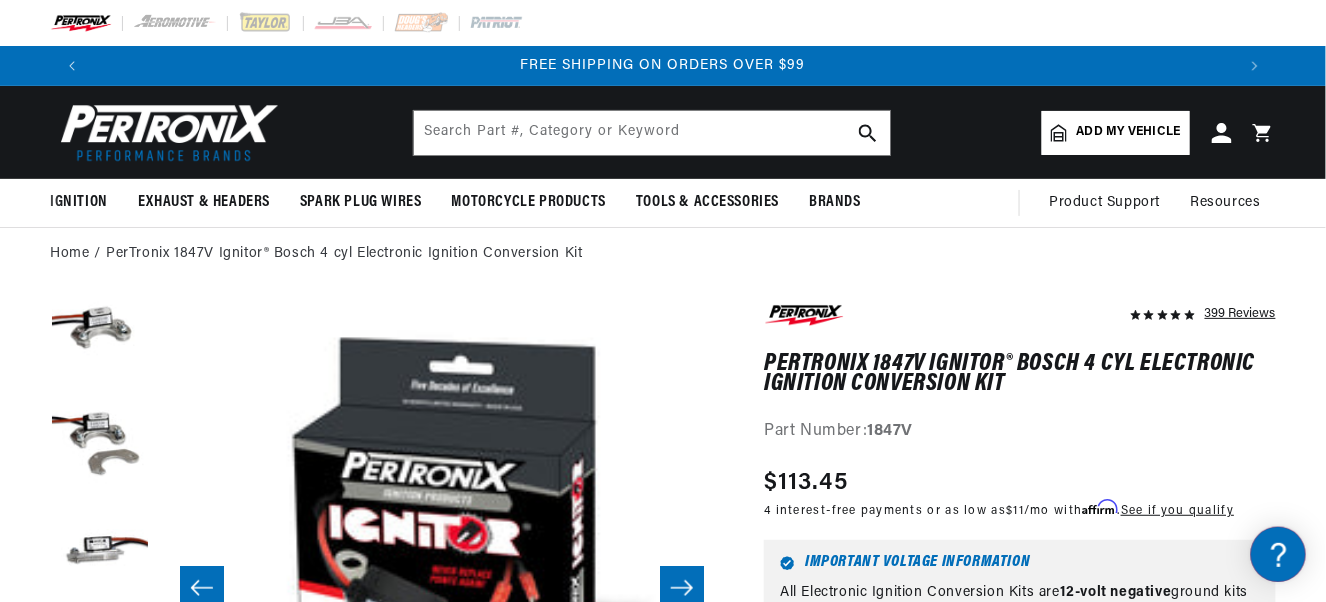 click at bounding box center [81, 23] 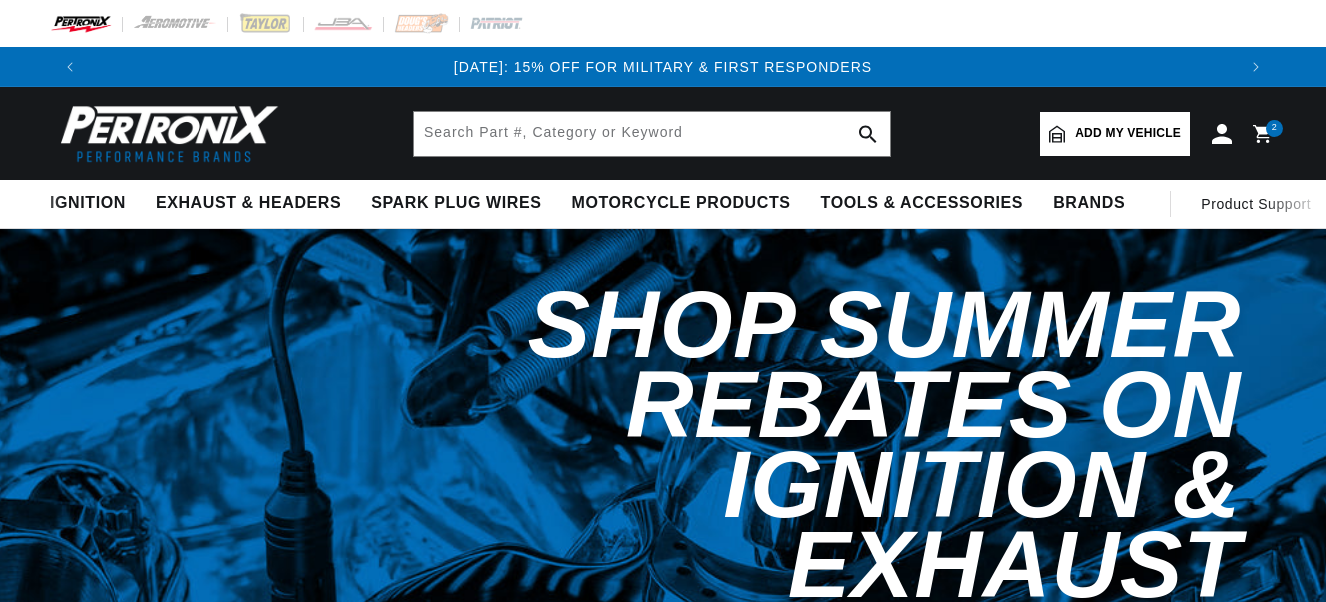 scroll, scrollTop: 0, scrollLeft: 0, axis: both 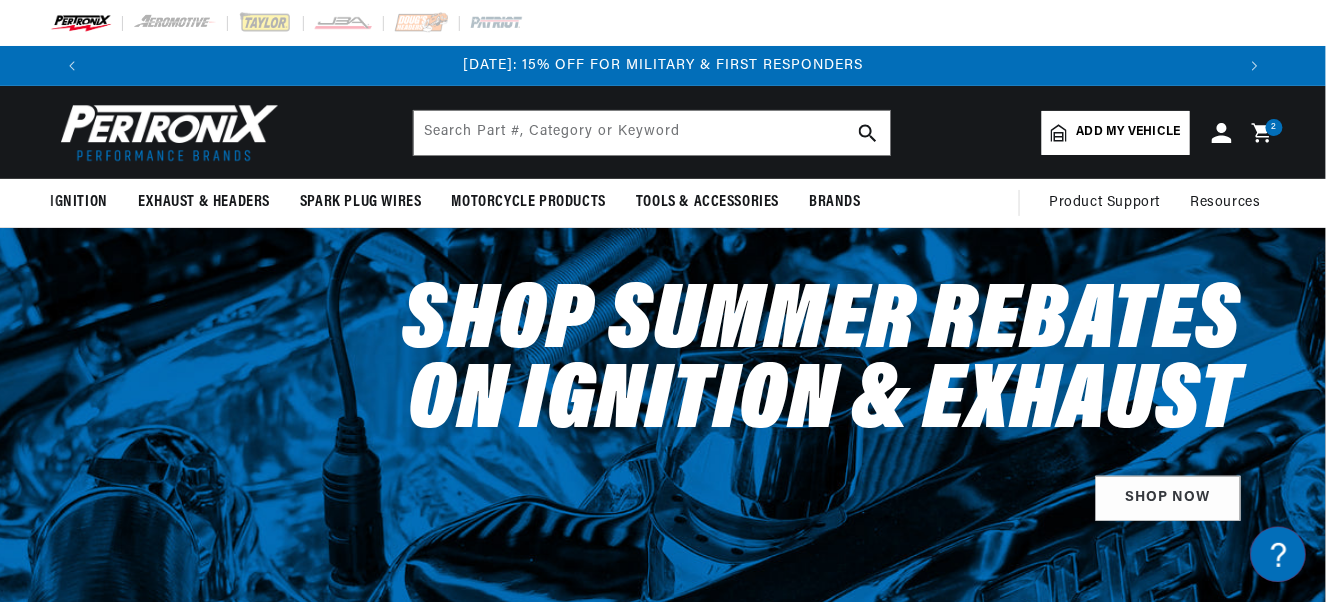 click 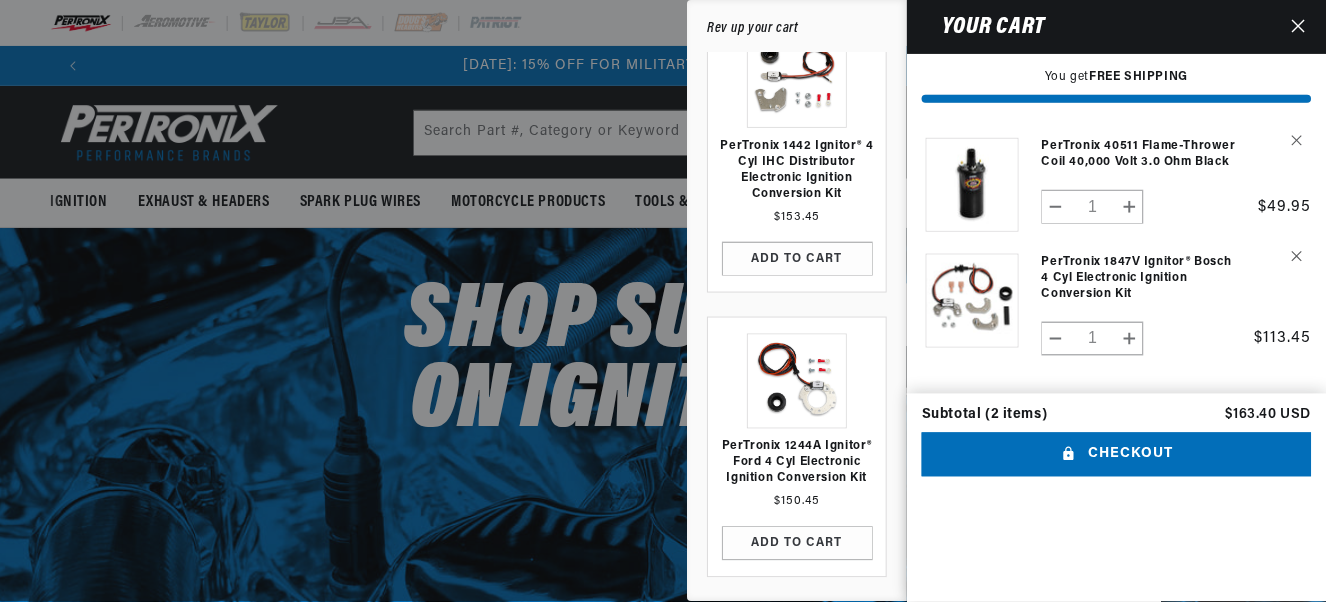 scroll, scrollTop: 0, scrollLeft: 0, axis: both 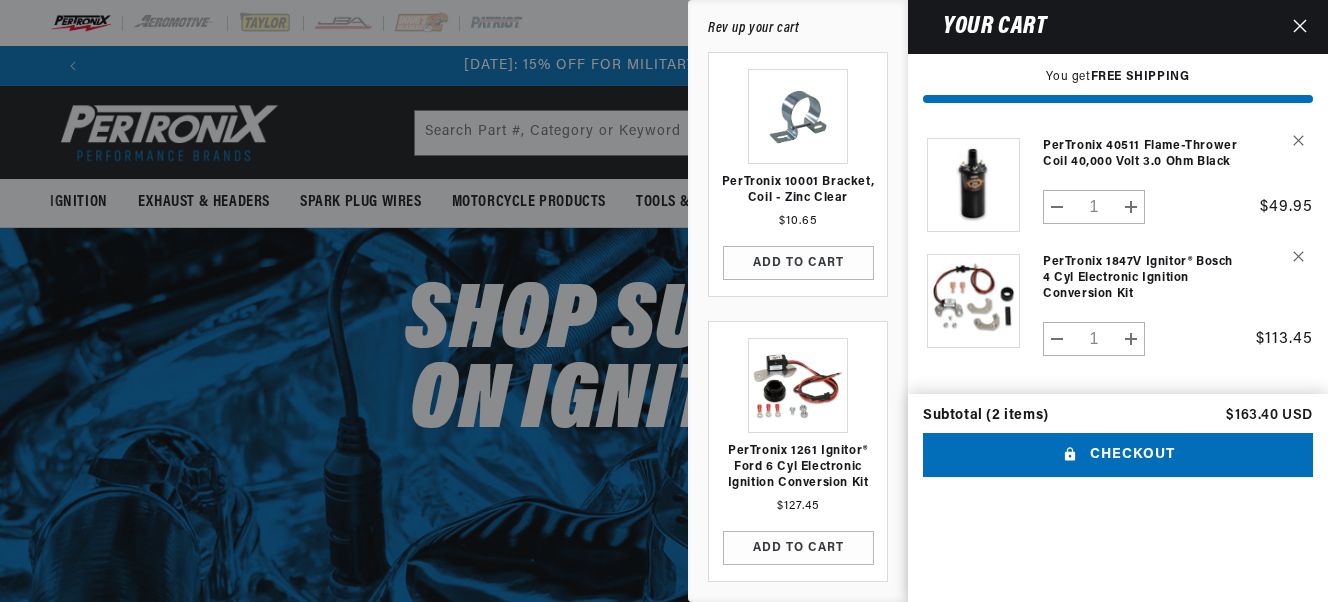 click at bounding box center [664, 301] 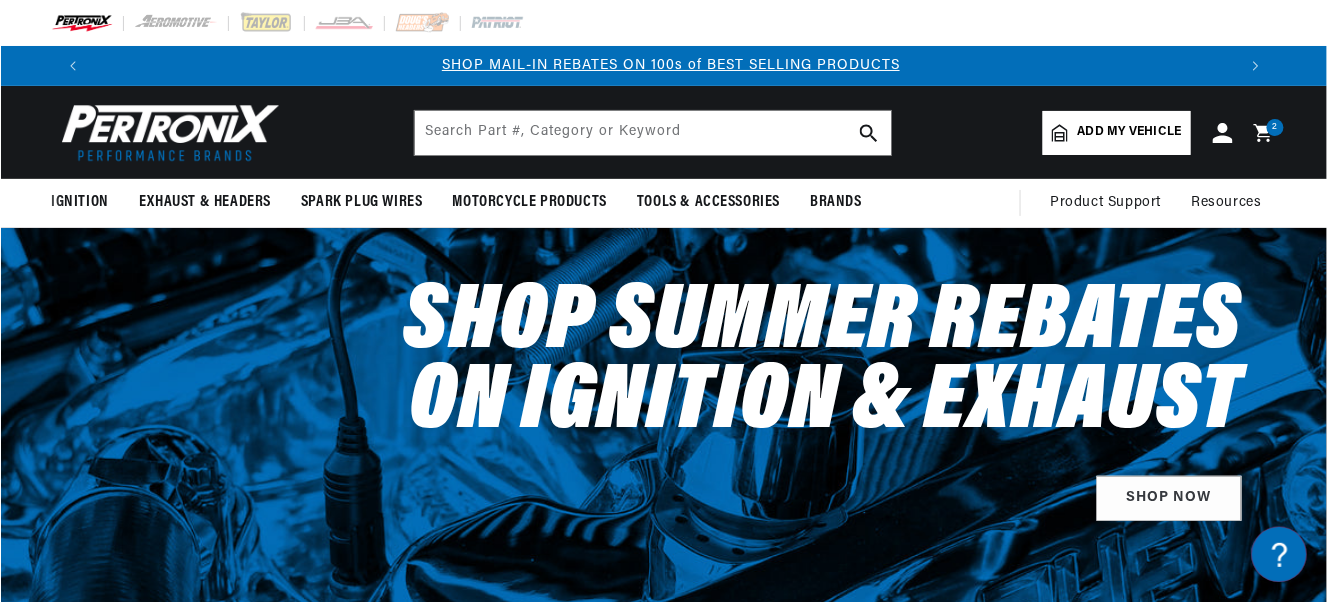 scroll, scrollTop: 0, scrollLeft: 1146, axis: horizontal 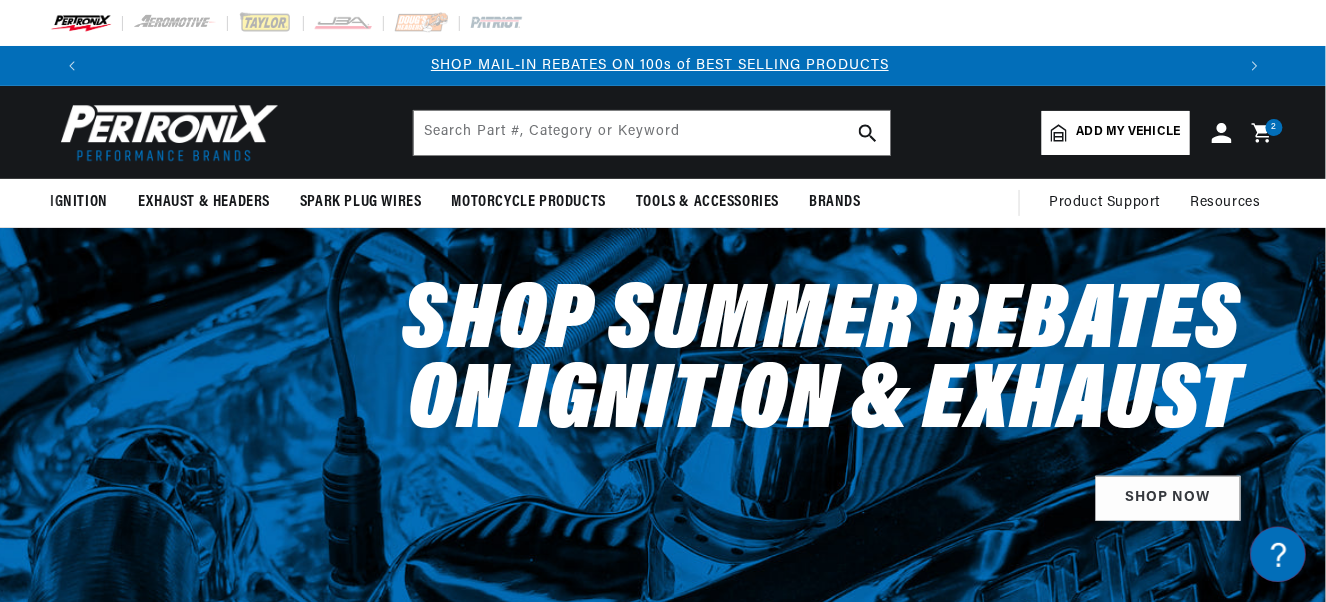 click on "2" at bounding box center [1275, 127] 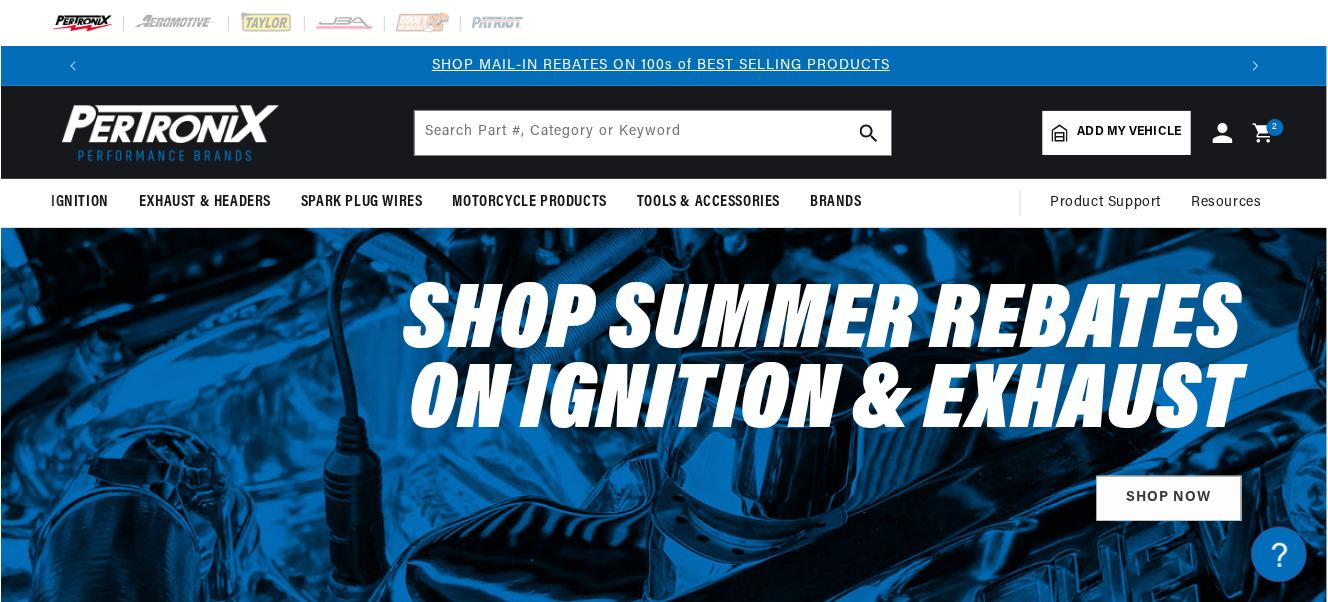 scroll, scrollTop: 0, scrollLeft: 1147, axis: horizontal 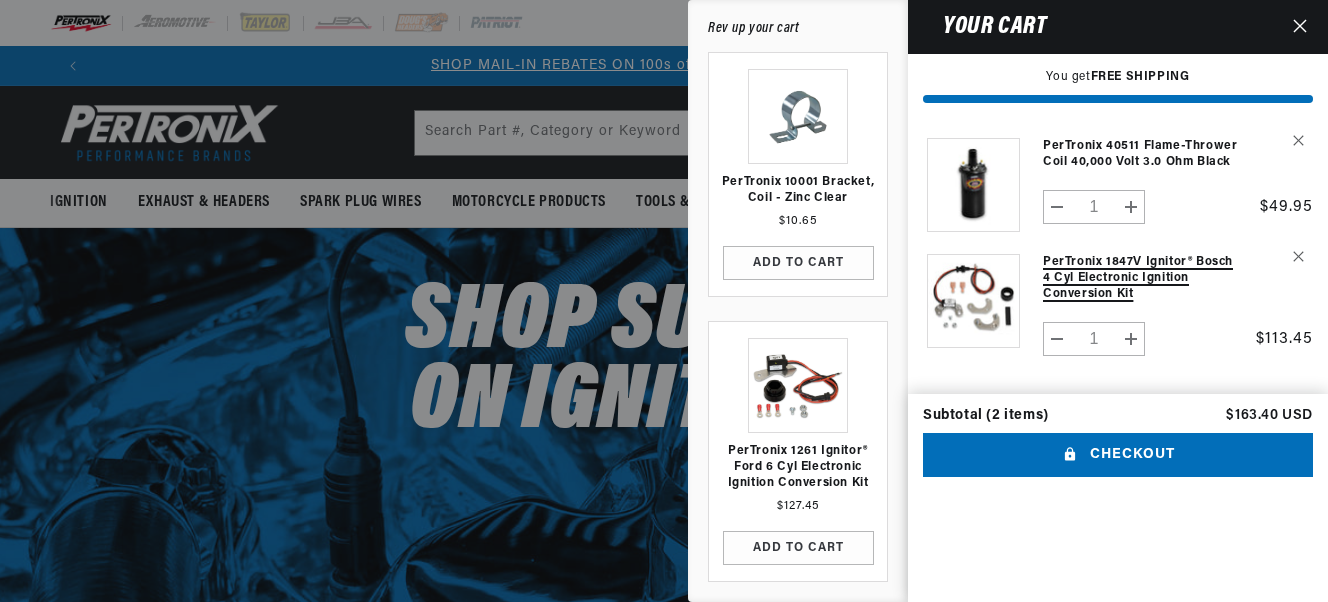 click on "PerTronix 1847V Ignitor® Bosch 4 cyl Electronic Ignition Conversion Kit" at bounding box center (1142, 278) 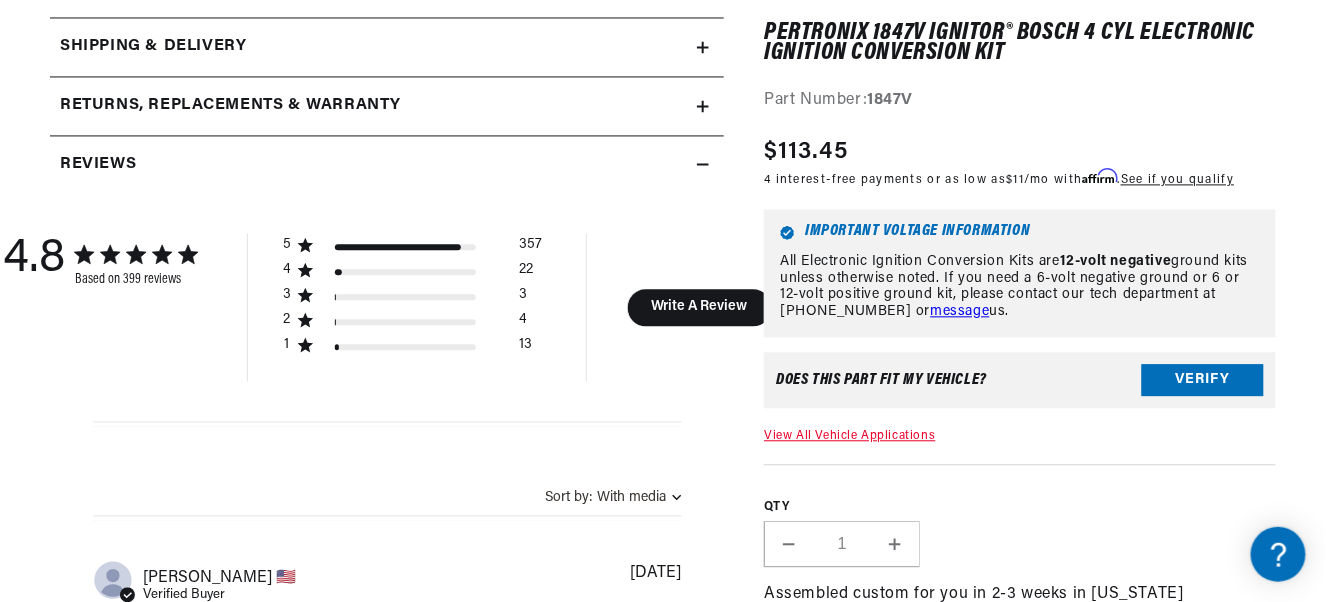 scroll, scrollTop: 1200, scrollLeft: 0, axis: vertical 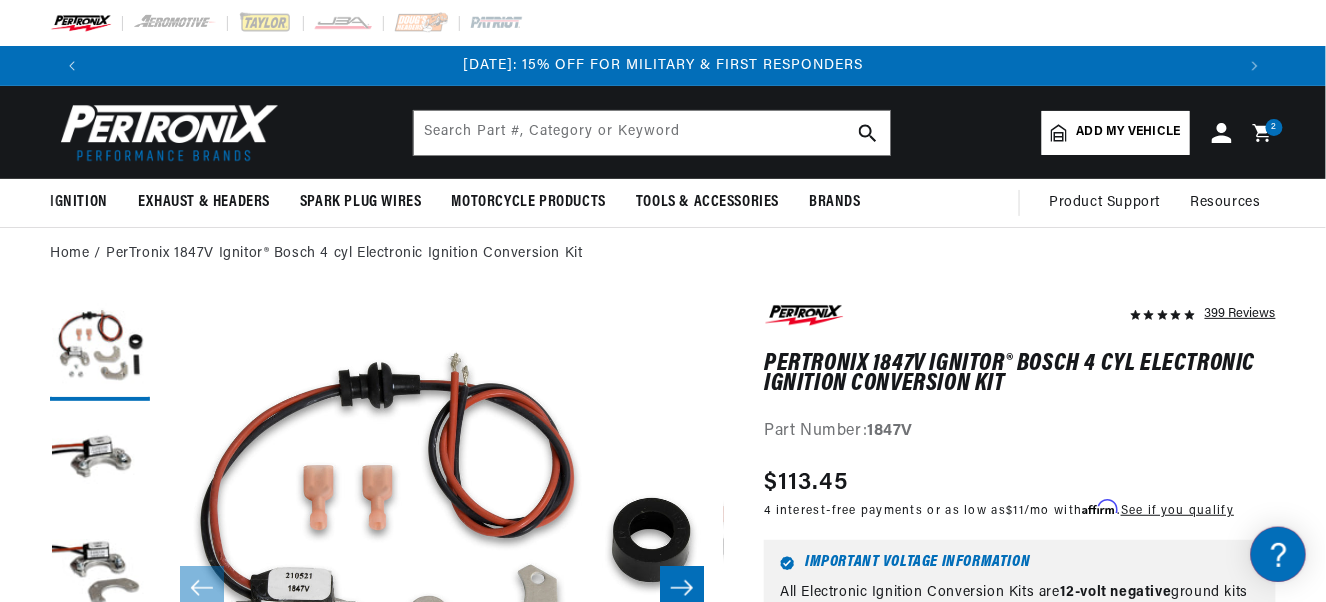 click on "PerTronix 1847V Ignitor® Bosch 4 cyl Electronic Ignition Conversion Kit" at bounding box center [1020, 374] 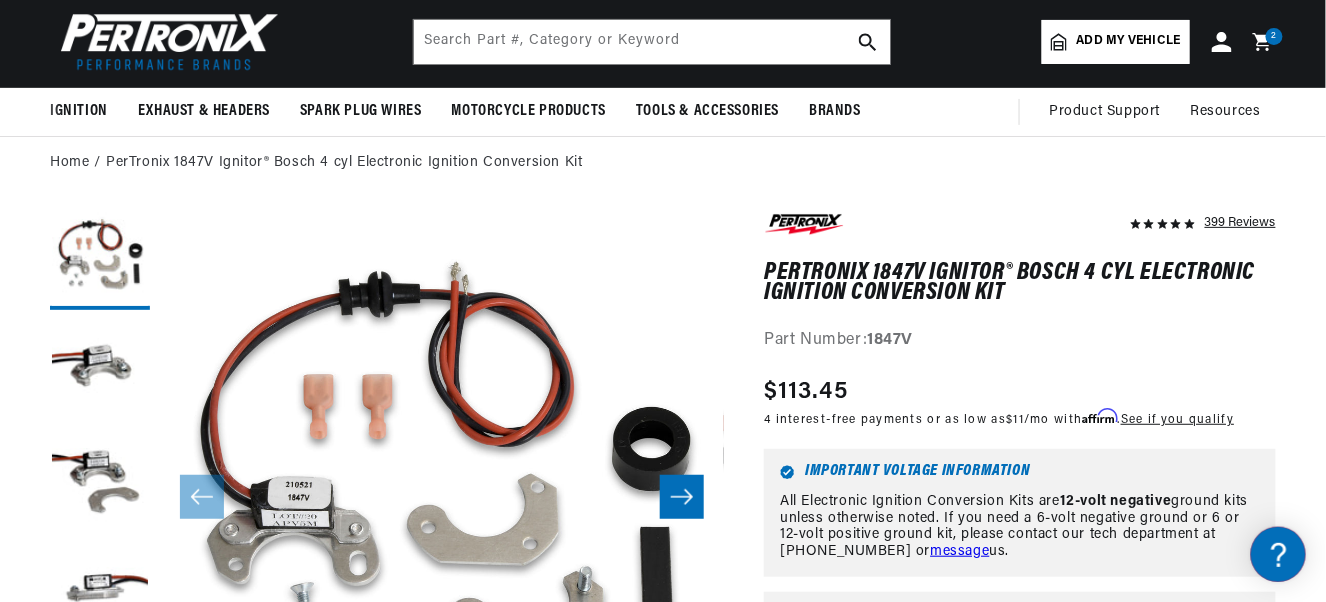 scroll, scrollTop: 100, scrollLeft: 0, axis: vertical 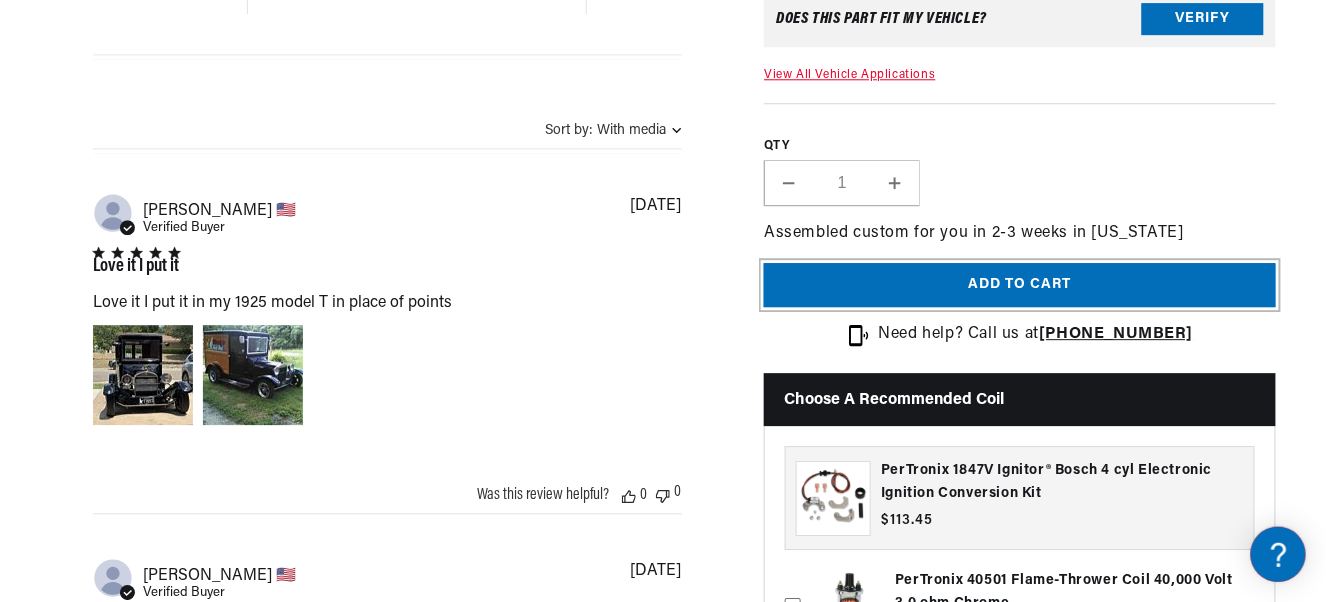 click on "Add to cart" at bounding box center [1020, 285] 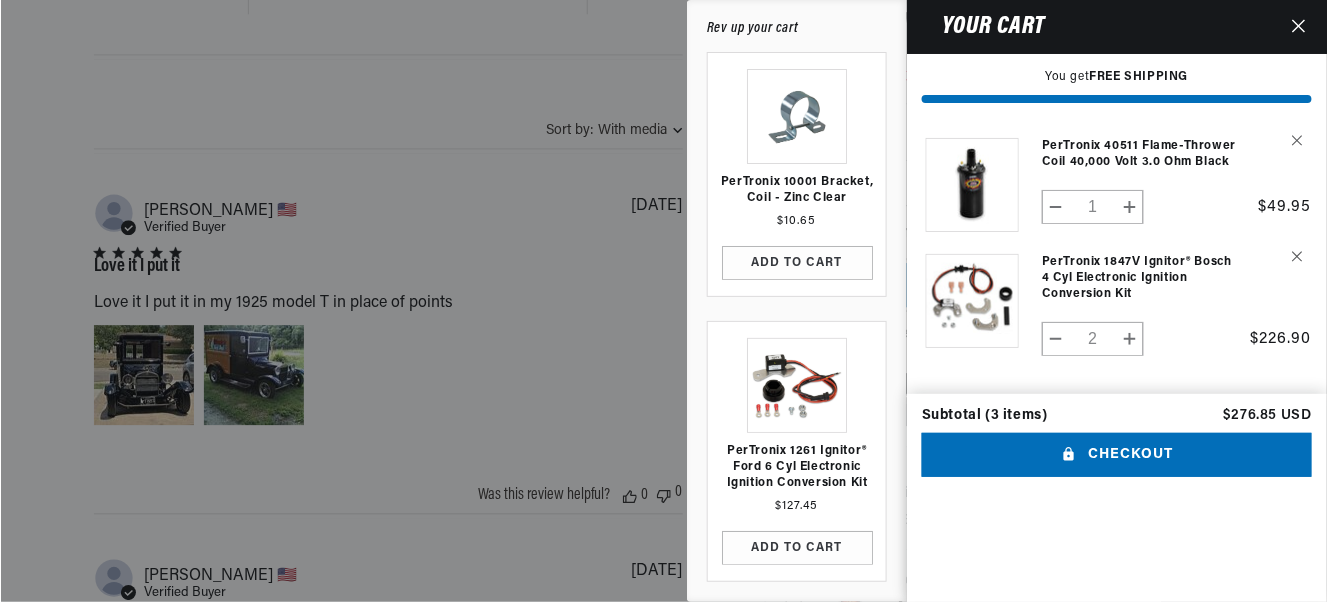 scroll, scrollTop: 0, scrollLeft: 1147, axis: horizontal 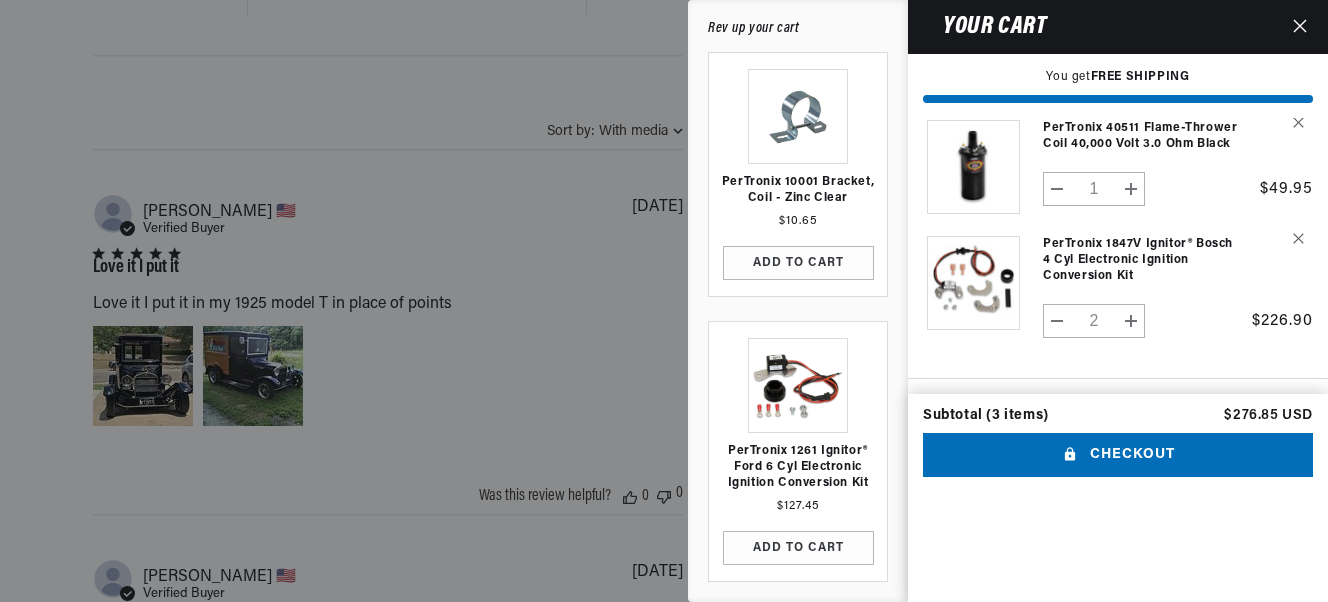 click on "Decrease quantity for PerTronix 1847V Ignitor® Bosch 4 cyl Electronic Ignition Conversion Kit" at bounding box center (1057, 321) 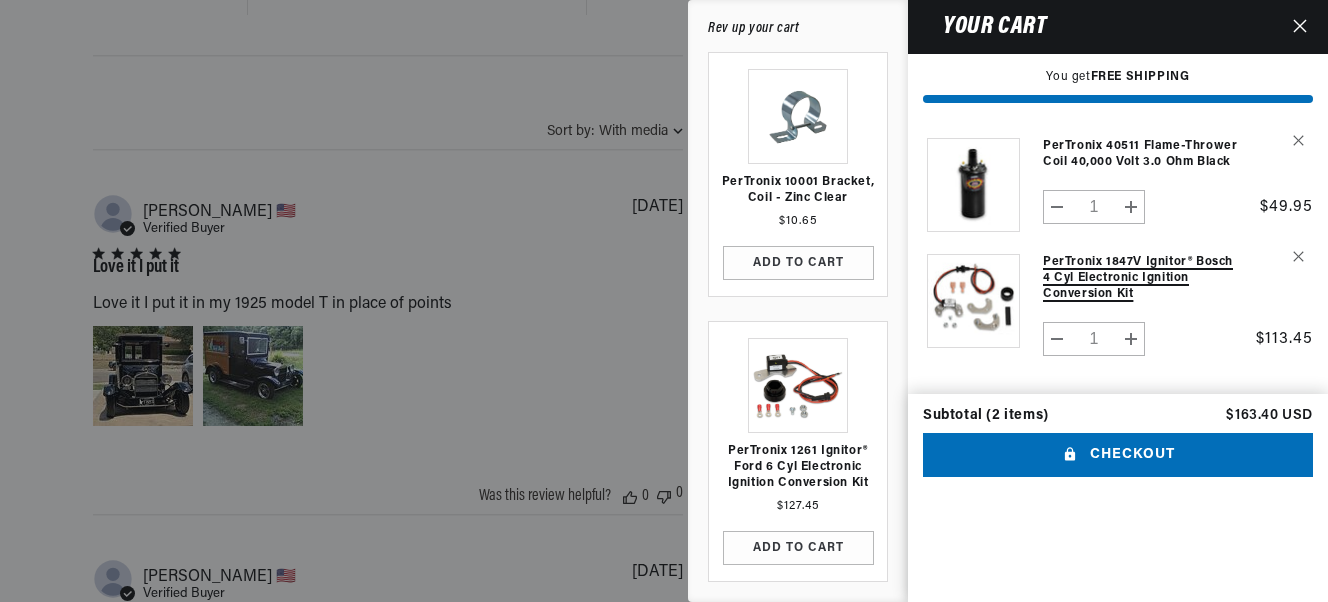 scroll, scrollTop: 0, scrollLeft: 1147, axis: horizontal 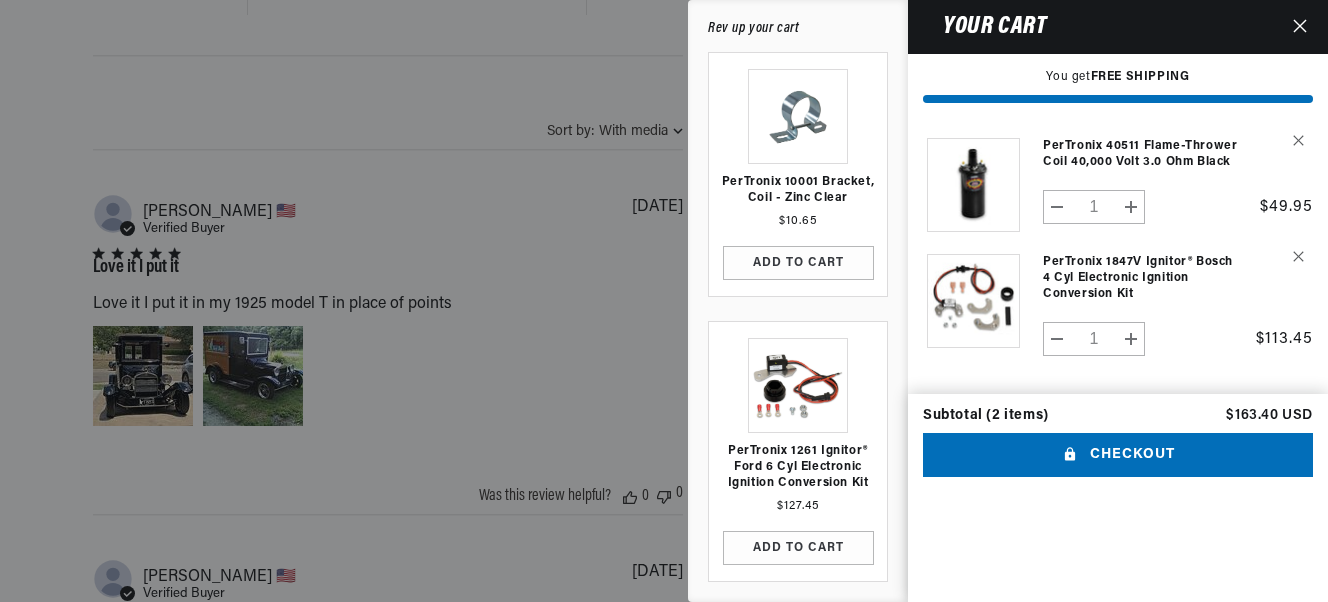 click at bounding box center (664, 301) 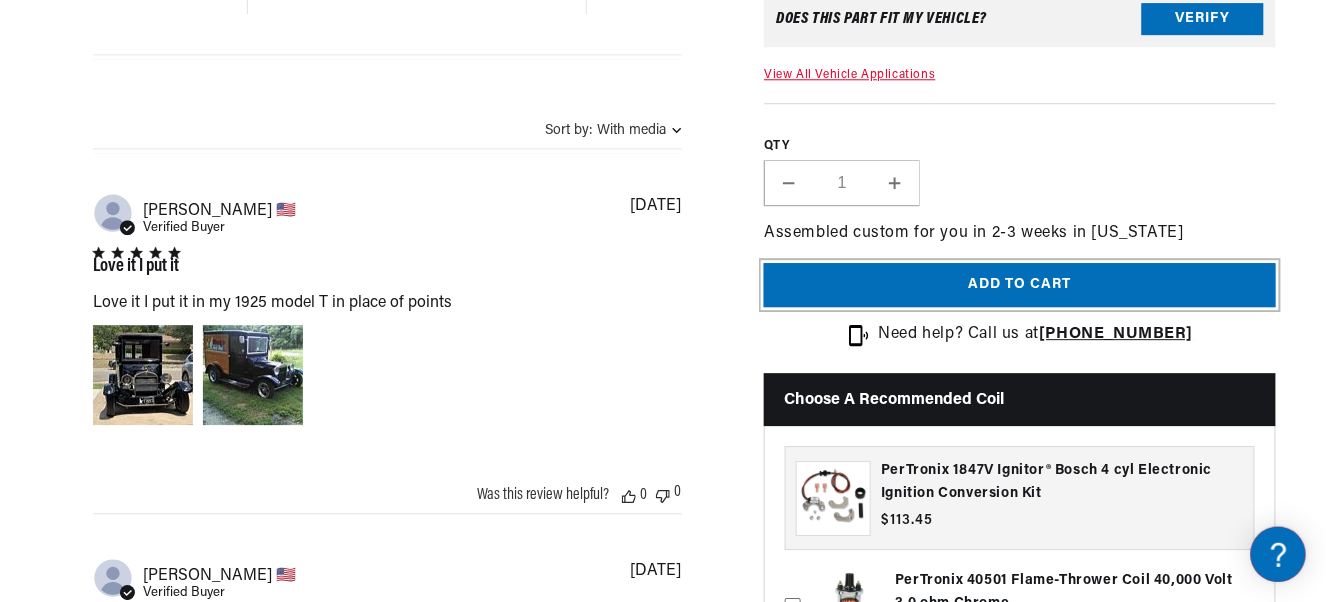 scroll, scrollTop: 0, scrollLeft: 0, axis: both 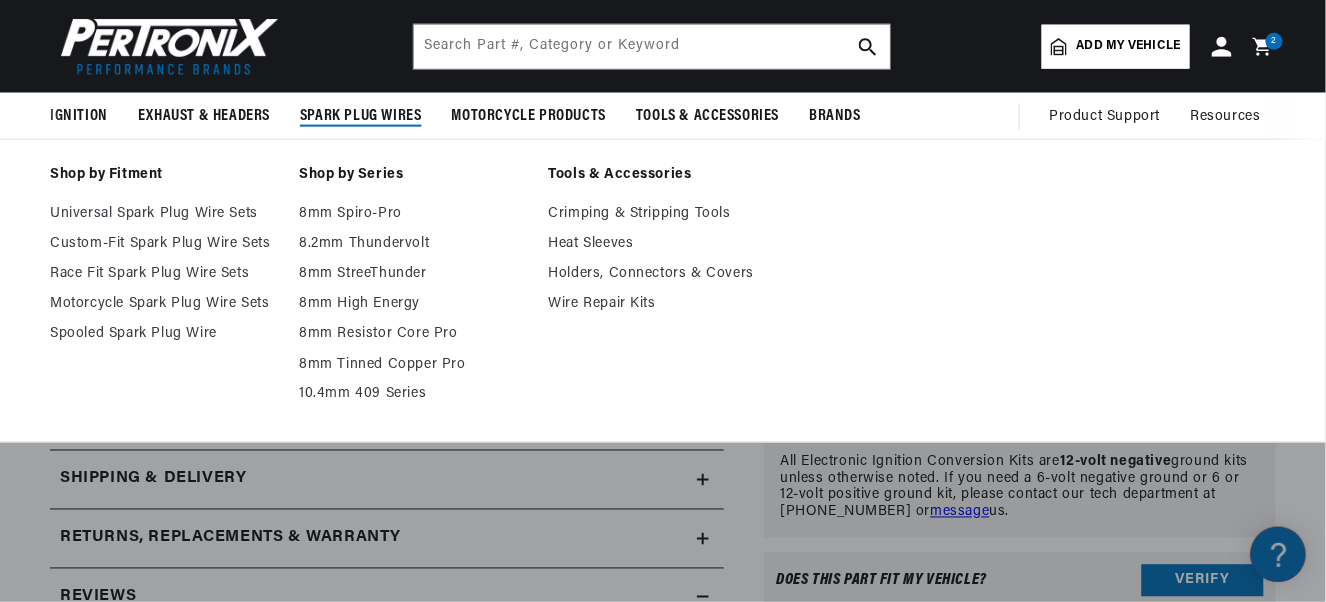 click on "Spark Plug Wires" at bounding box center [361, 116] 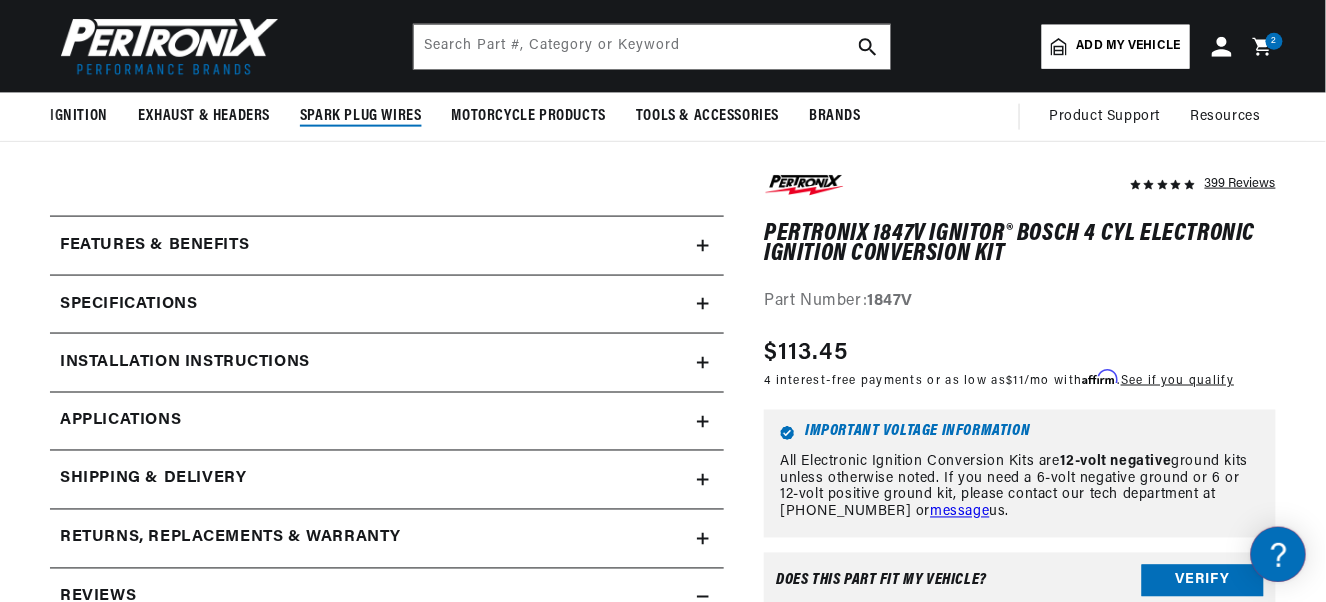 click on "Spark Plug Wires" at bounding box center (361, 116) 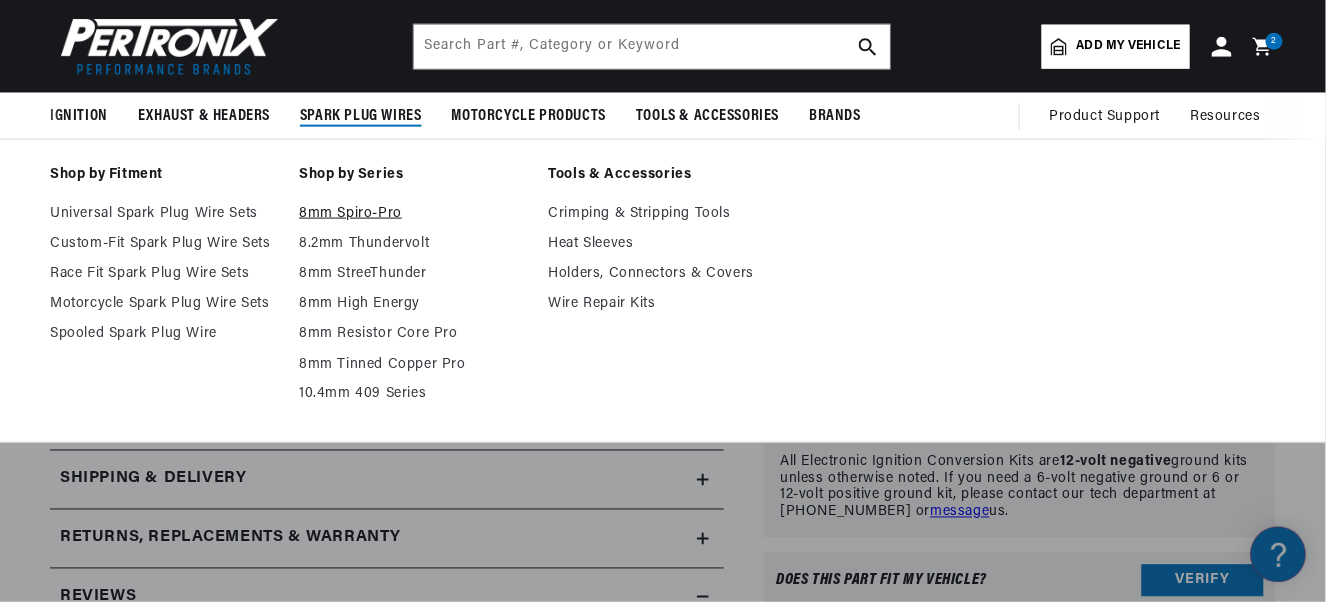 scroll, scrollTop: 0, scrollLeft: 0, axis: both 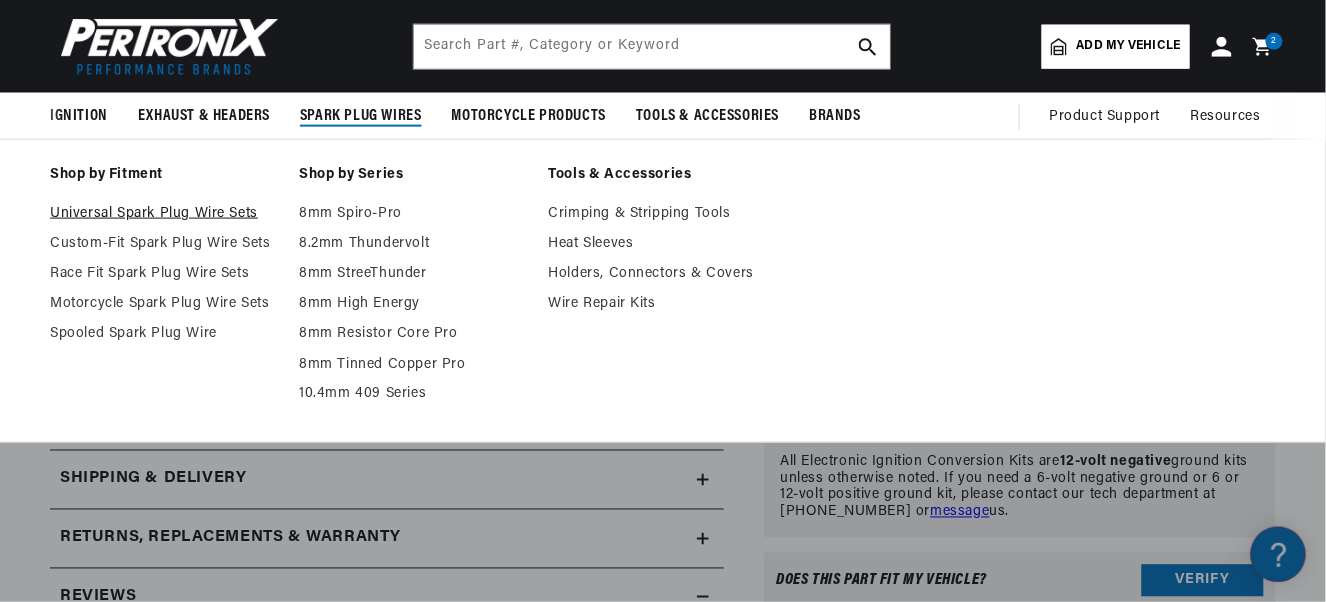 click on "Universal Spark Plug Wire Sets" at bounding box center (164, 214) 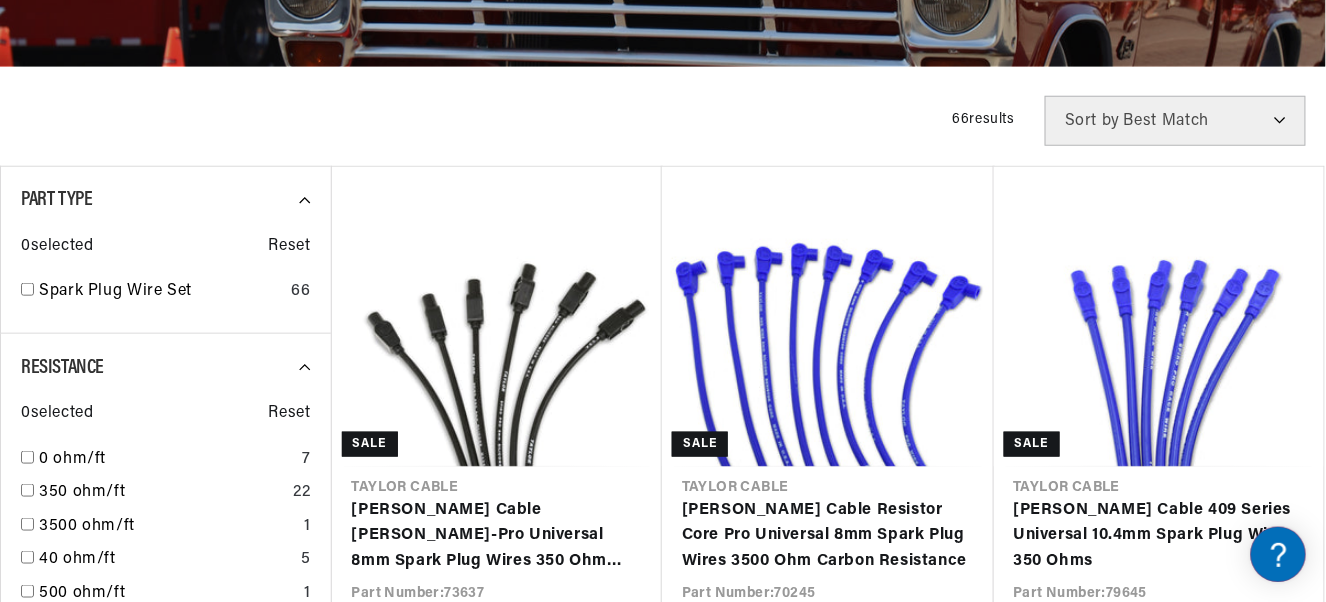 scroll, scrollTop: 699, scrollLeft: 0, axis: vertical 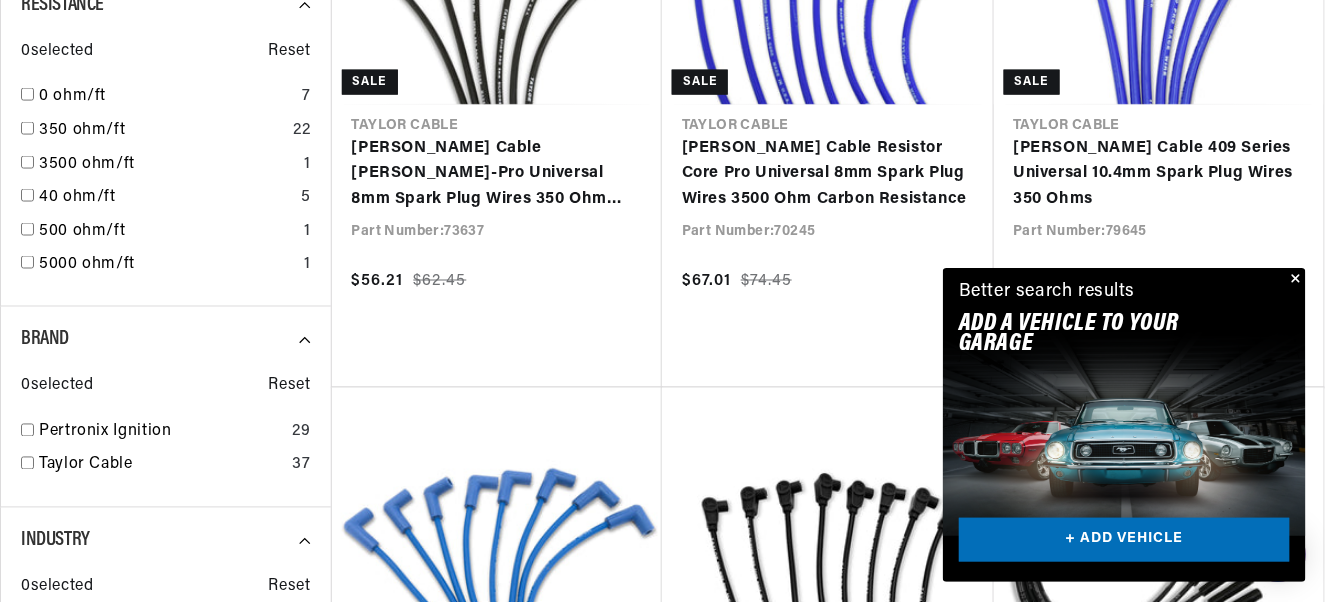 click at bounding box center [1294, 280] 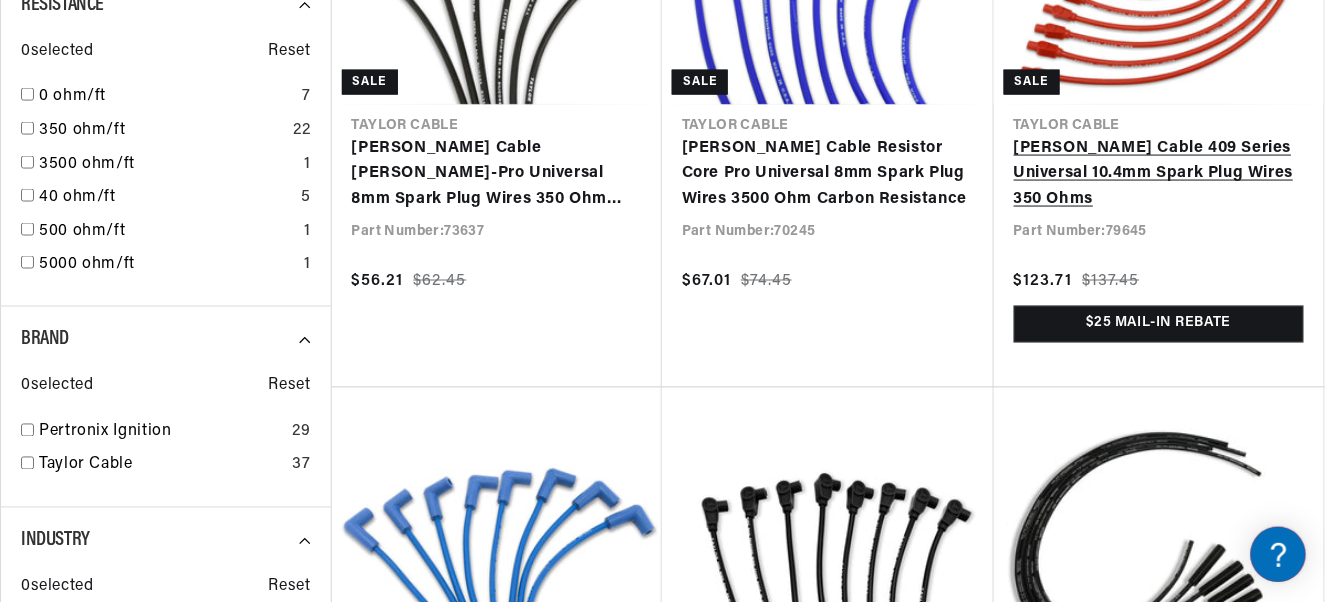 scroll, scrollTop: 0, scrollLeft: 1146, axis: horizontal 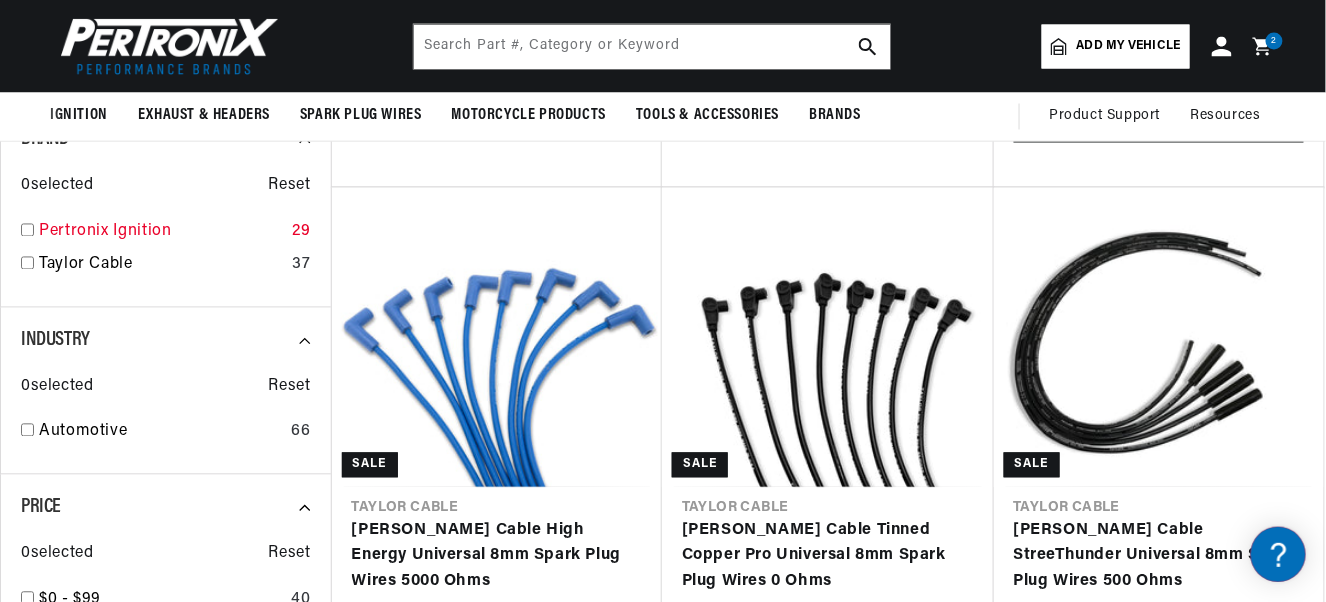 click at bounding box center (27, 230) 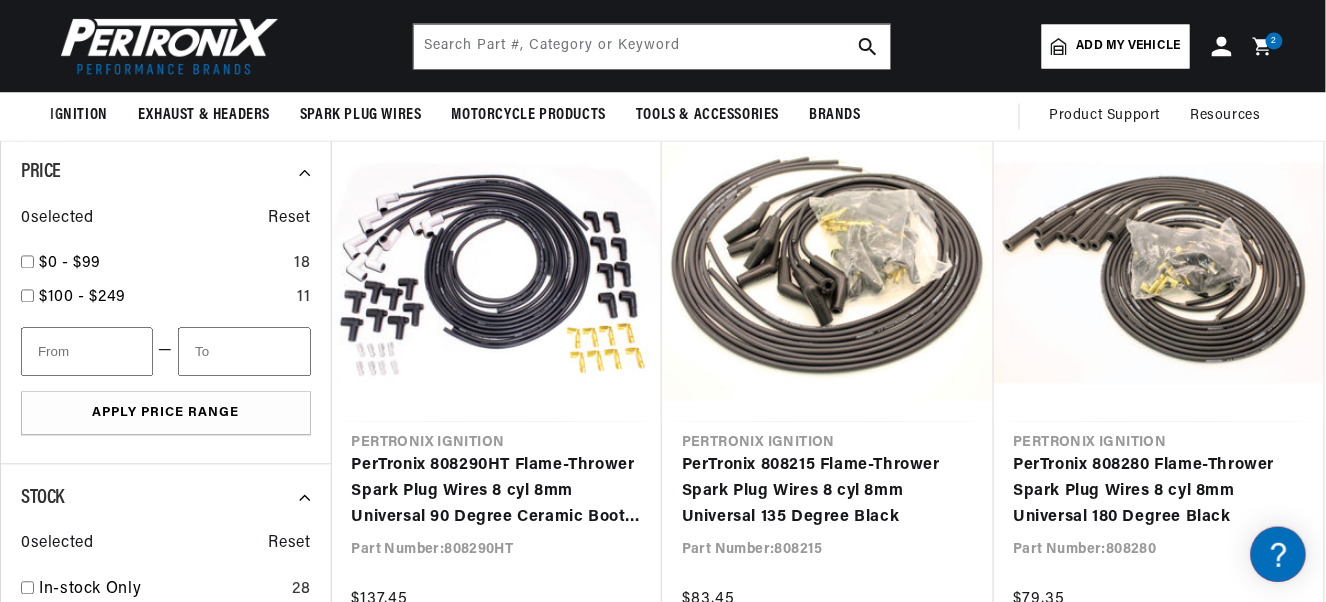 scroll, scrollTop: 0, scrollLeft: 2292, axis: horizontal 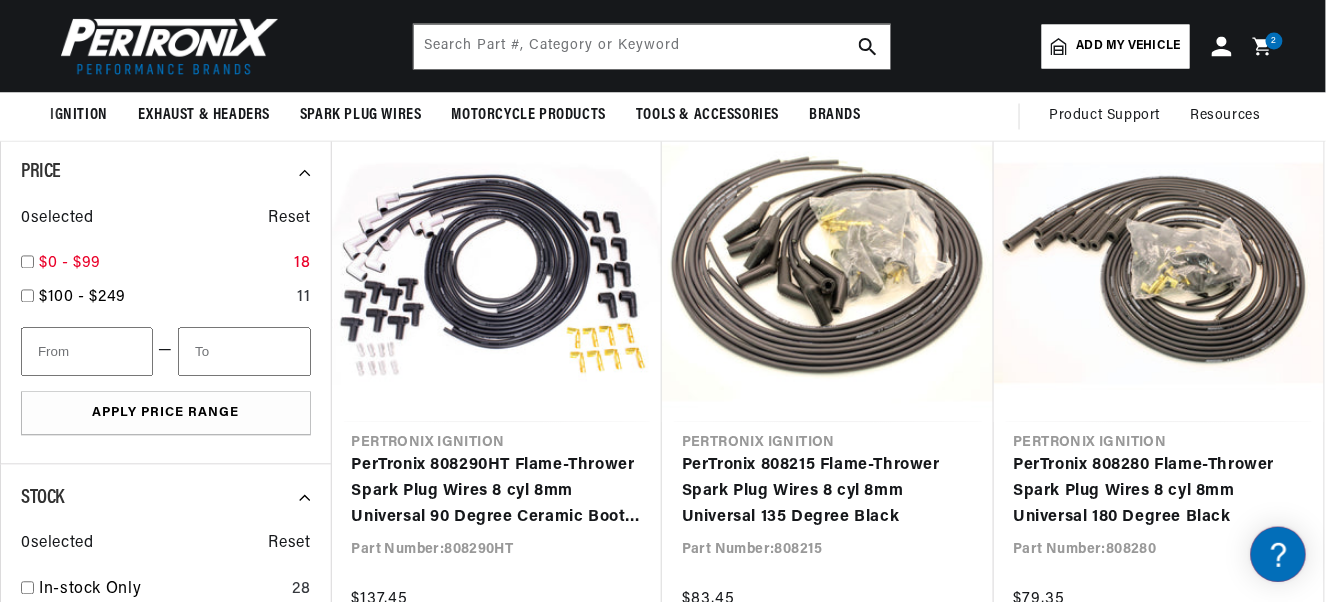 click at bounding box center (27, 262) 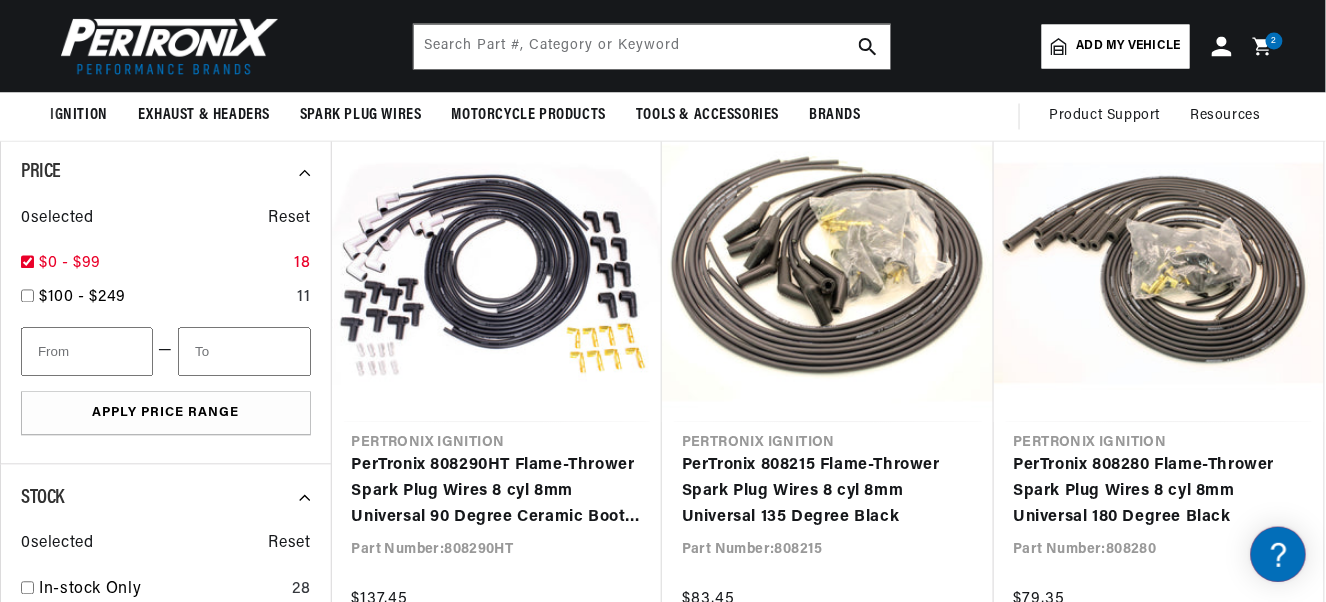 checkbox on "true" 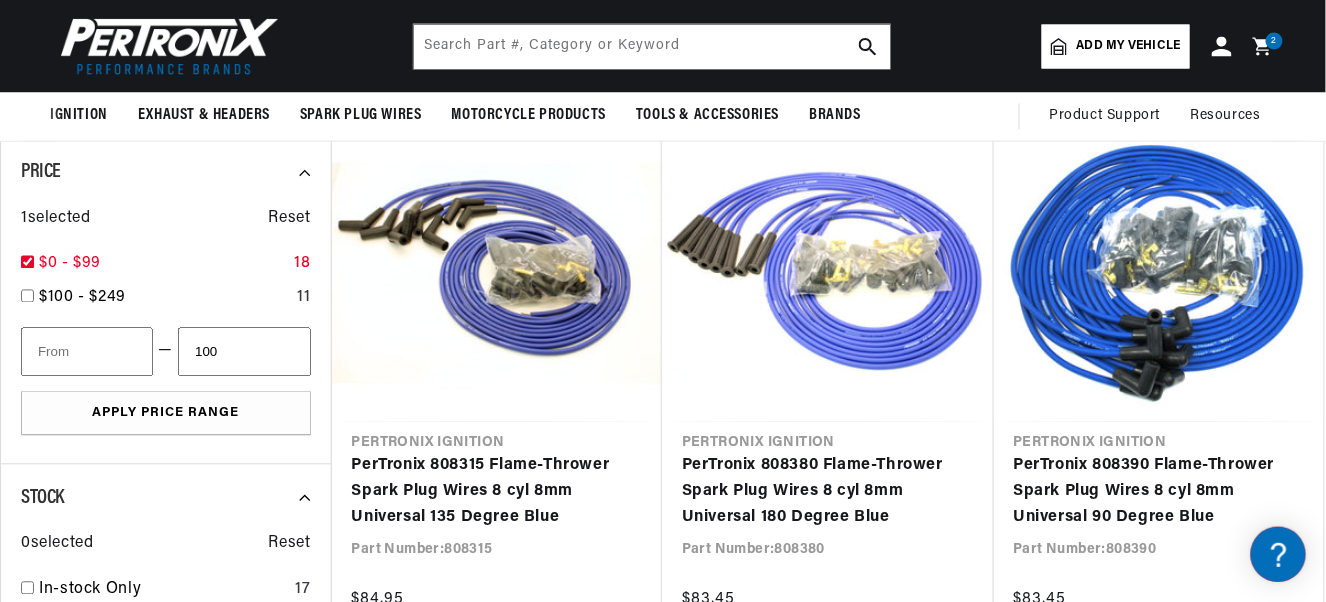 scroll, scrollTop: 0, scrollLeft: 0, axis: both 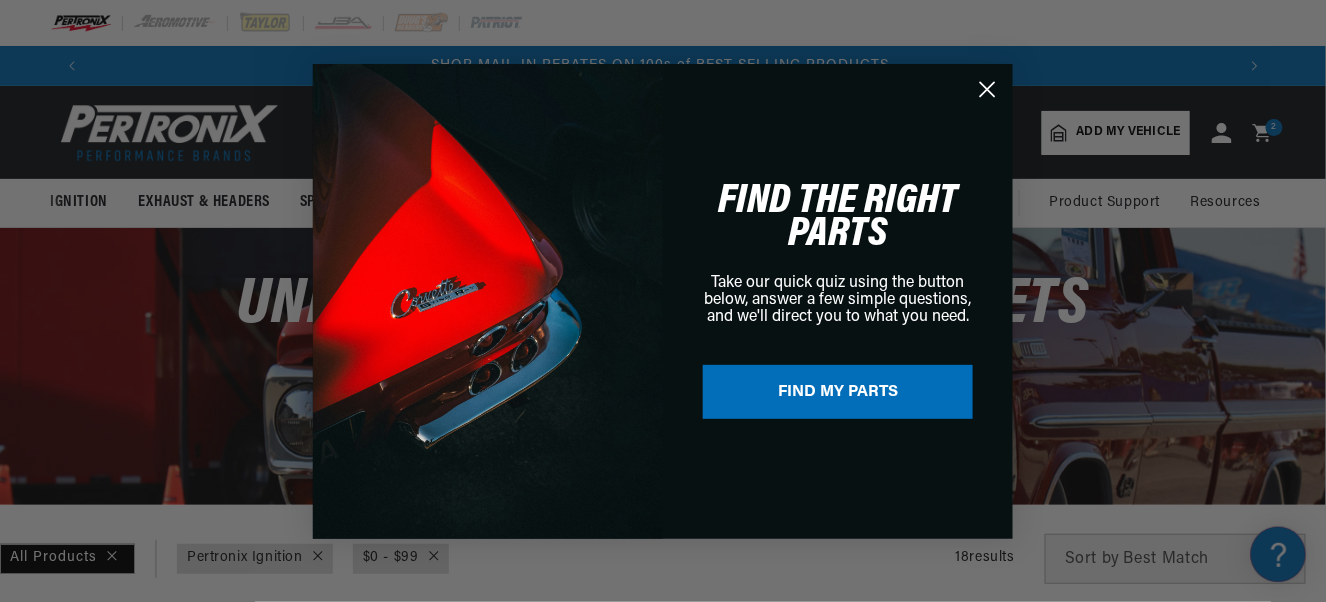 click 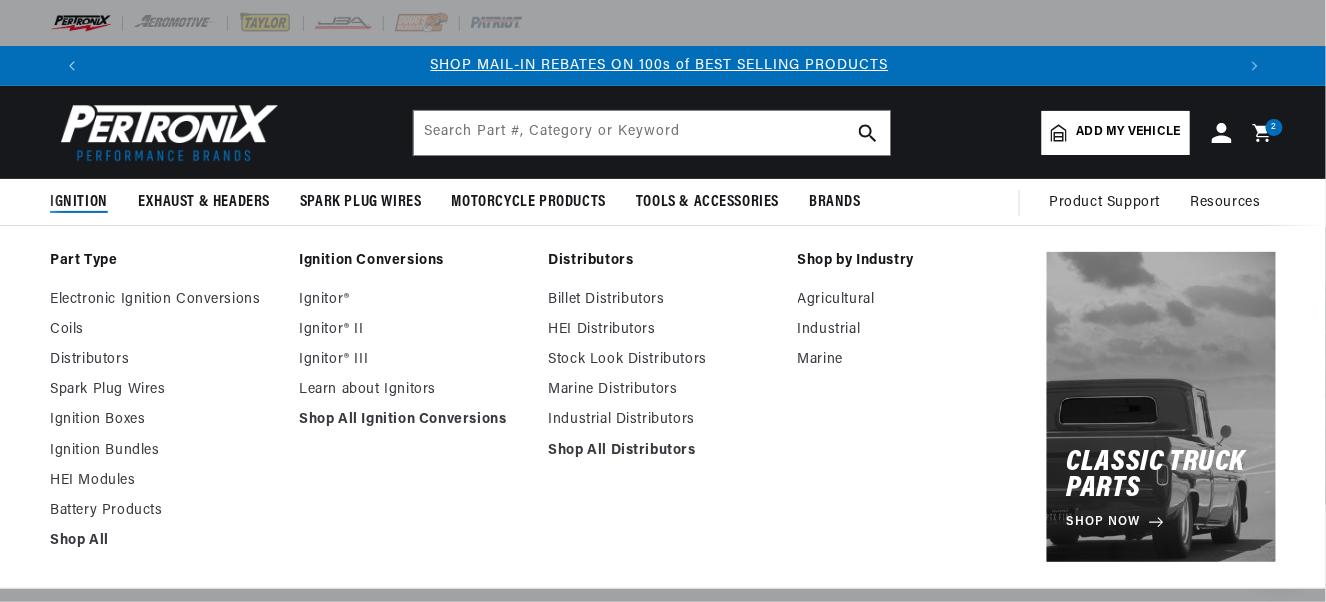 click on "Ignition" at bounding box center (79, 202) 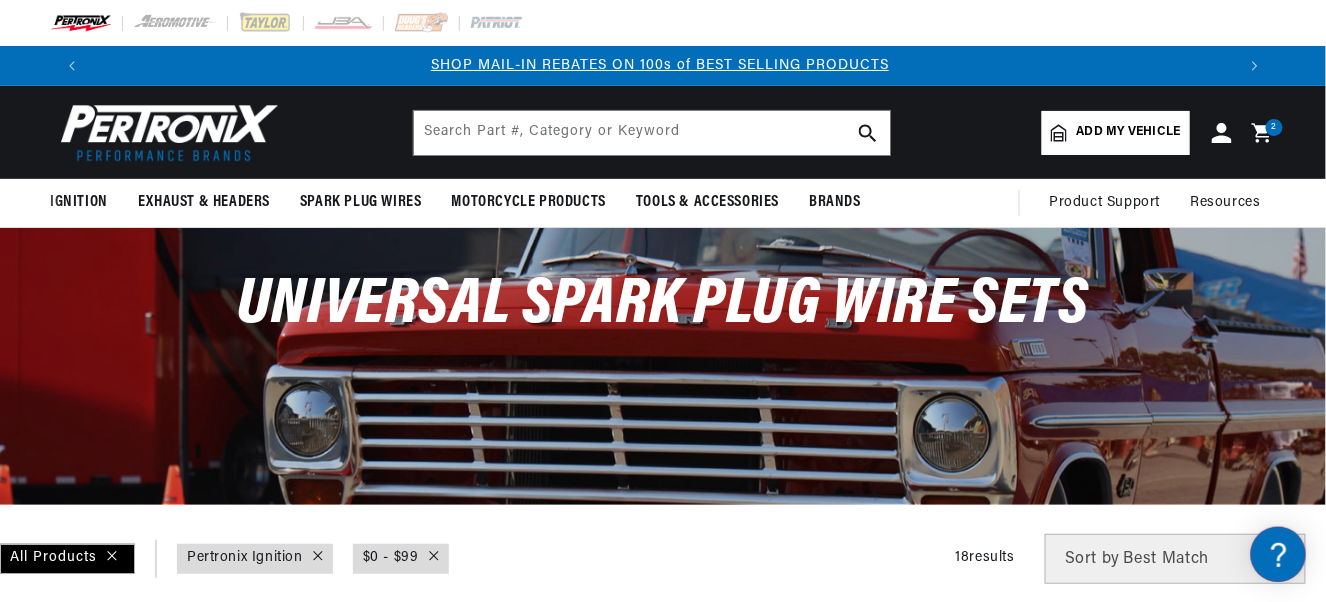 click on "2 2 items" at bounding box center [1274, 127] 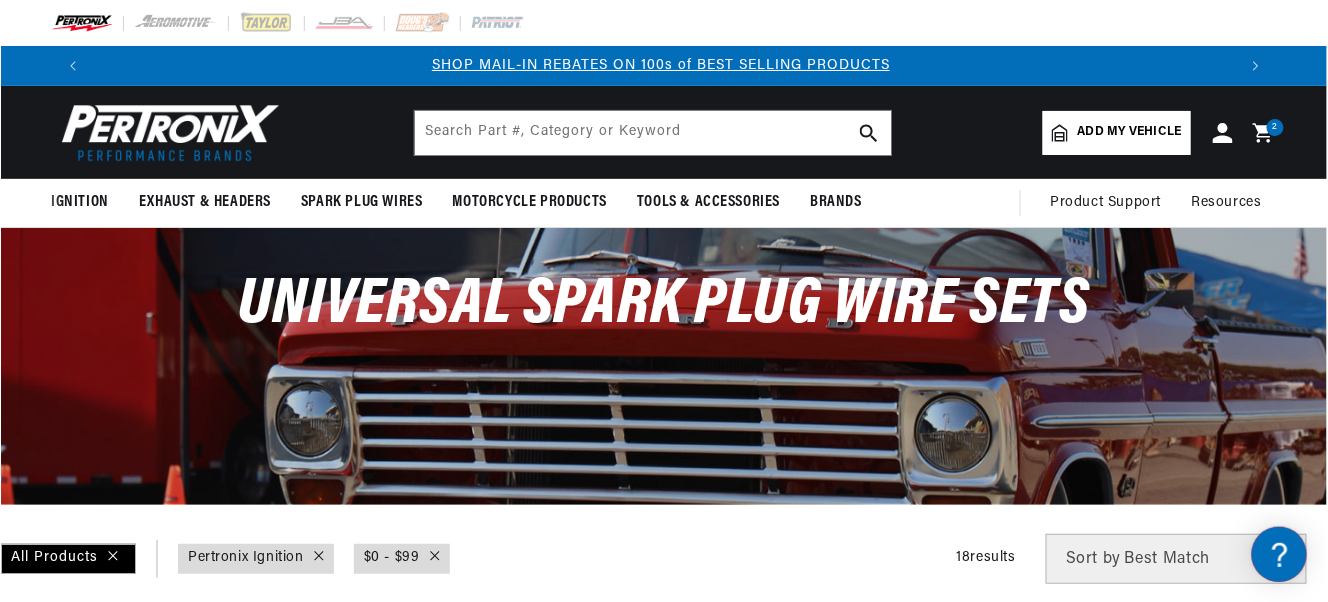 scroll, scrollTop: 0, scrollLeft: 1147, axis: horizontal 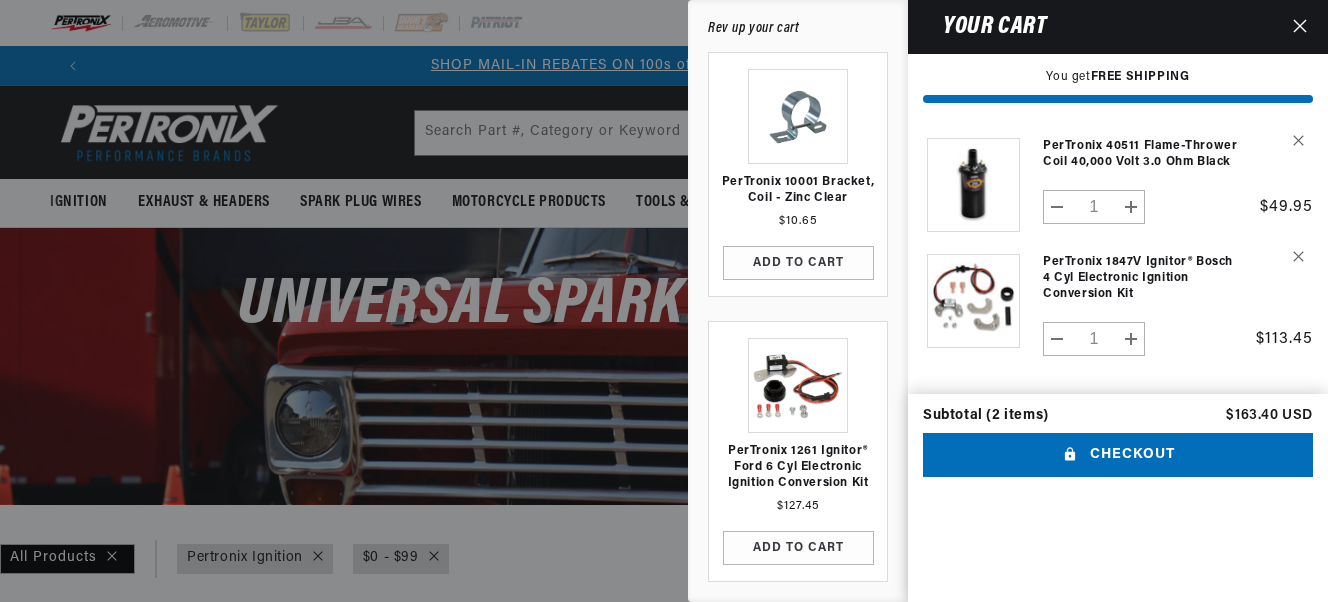 click 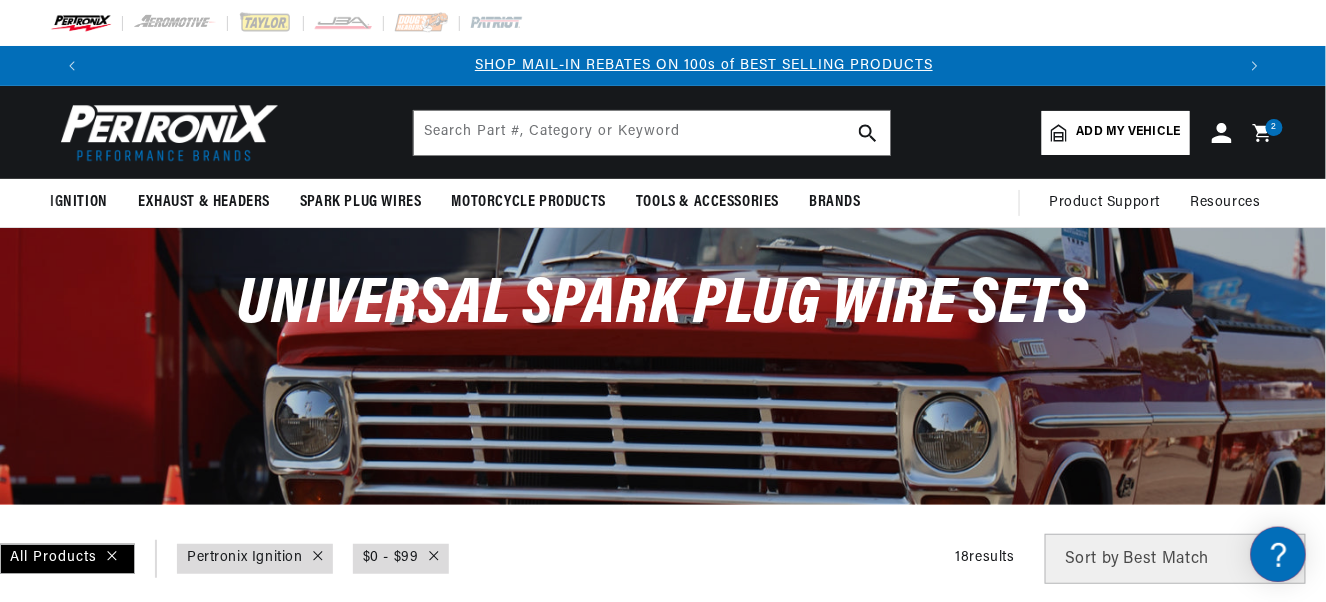 scroll, scrollTop: 0, scrollLeft: 1146, axis: horizontal 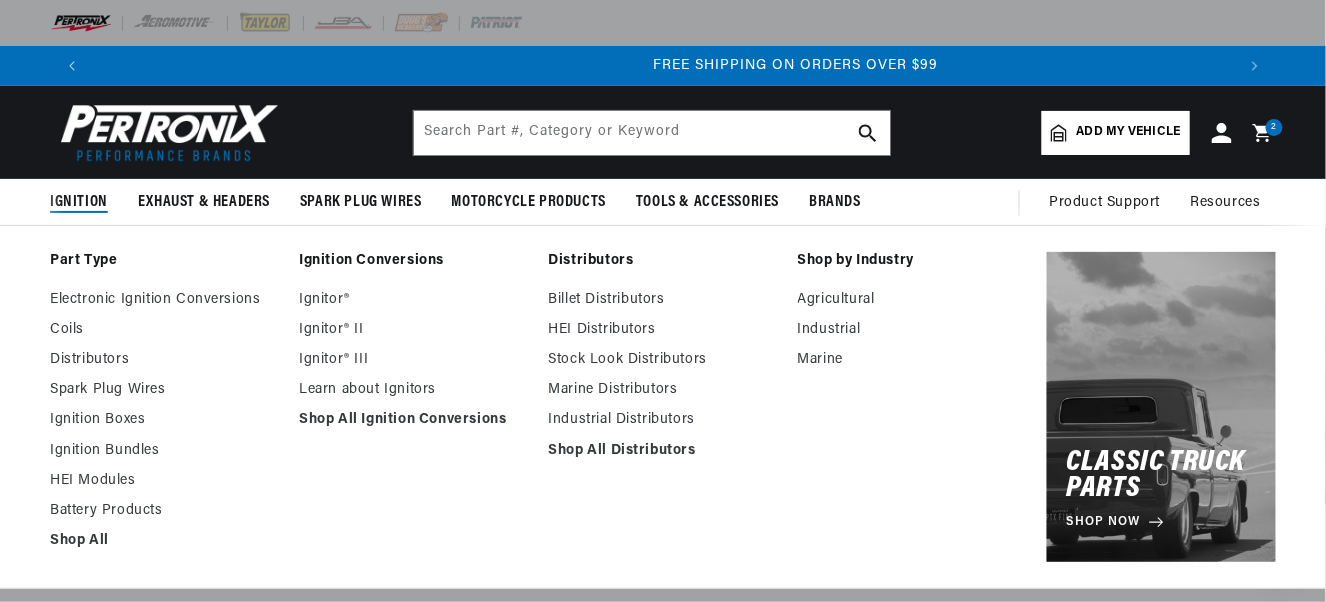 click on "Ignition" at bounding box center (79, 202) 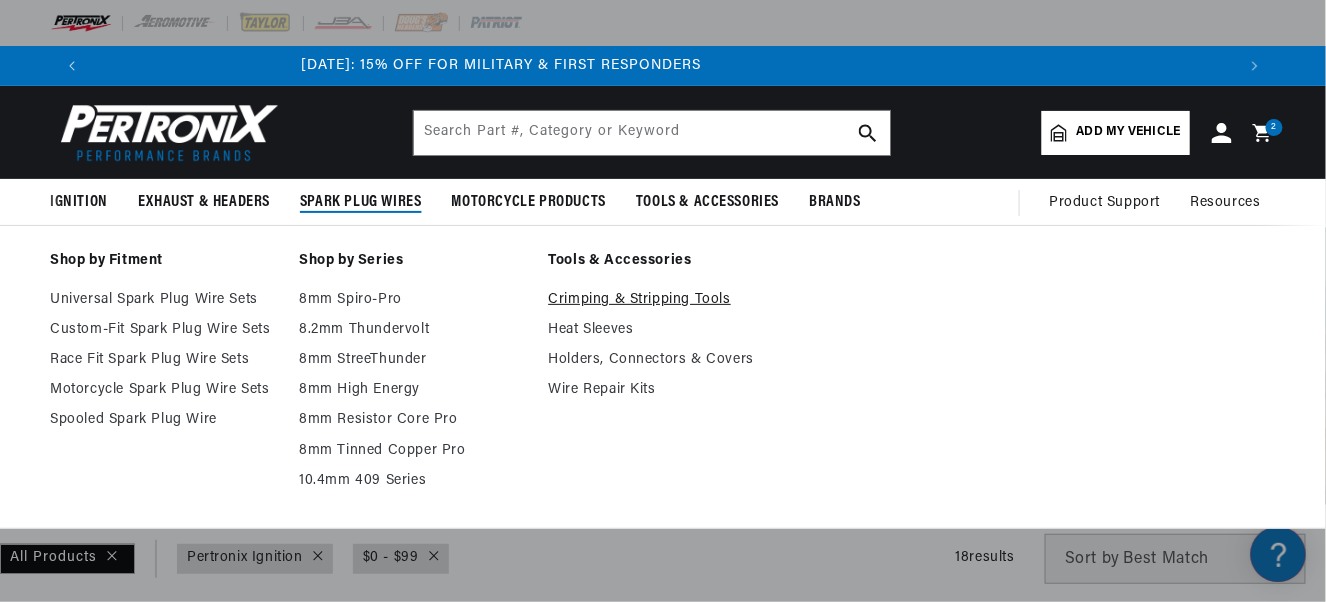 scroll, scrollTop: 0, scrollLeft: 14, axis: horizontal 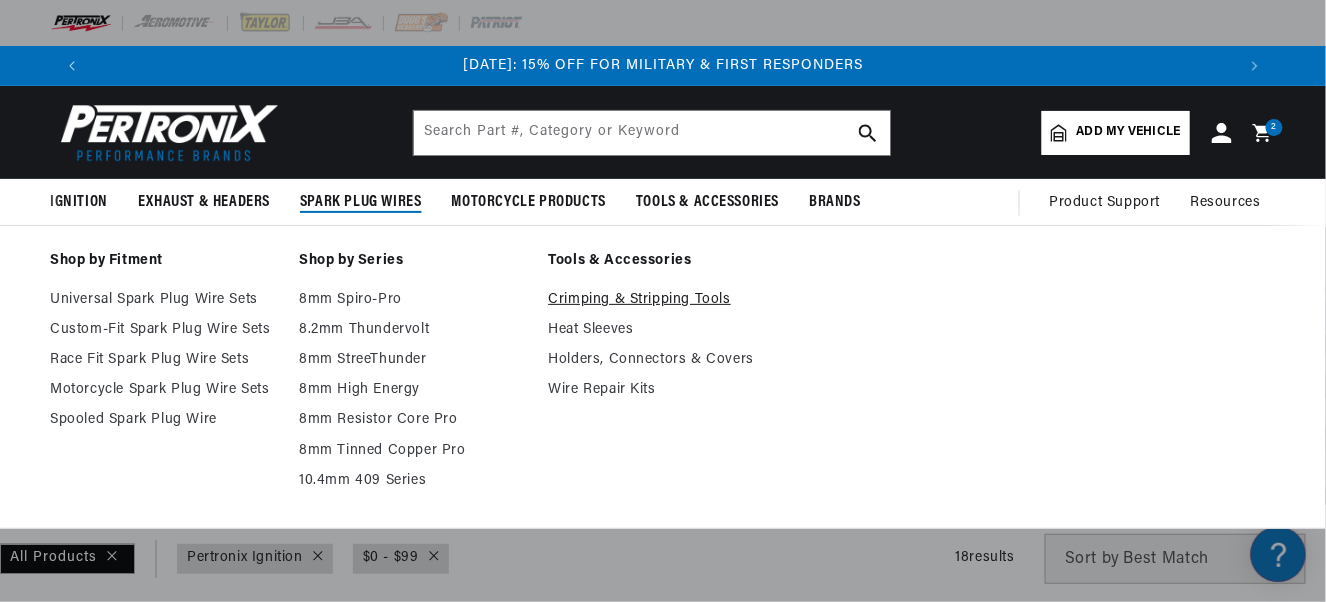 click on "Crimping & Stripping Tools" at bounding box center [662, 300] 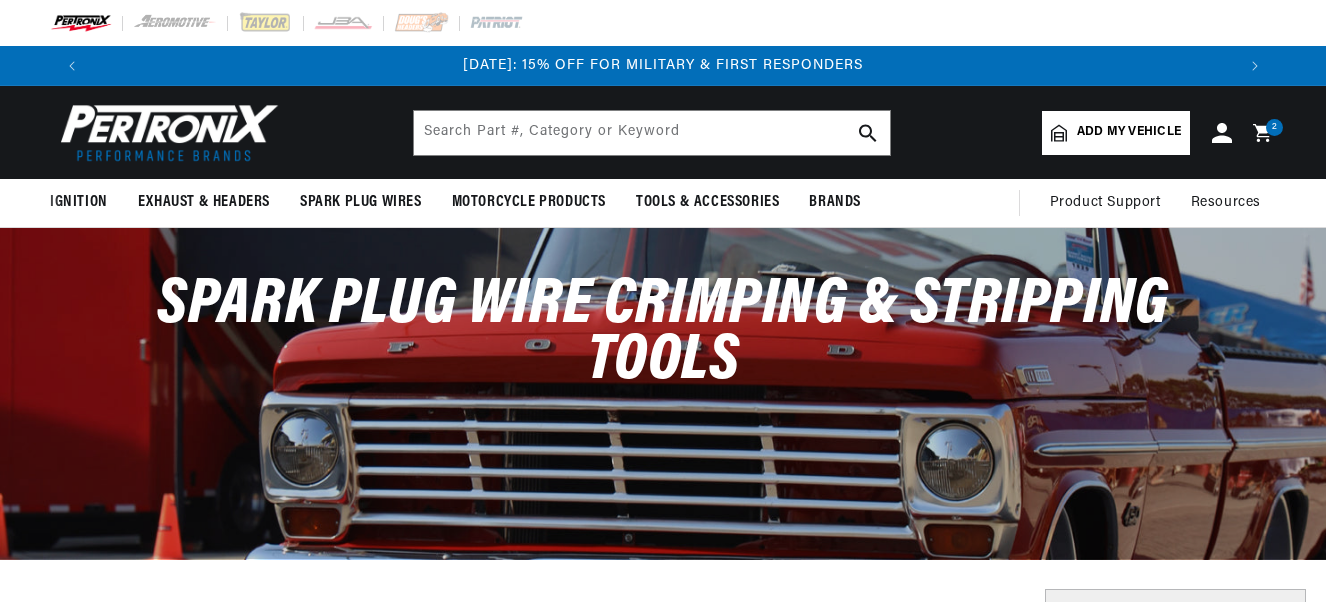 scroll, scrollTop: 0, scrollLeft: 0, axis: both 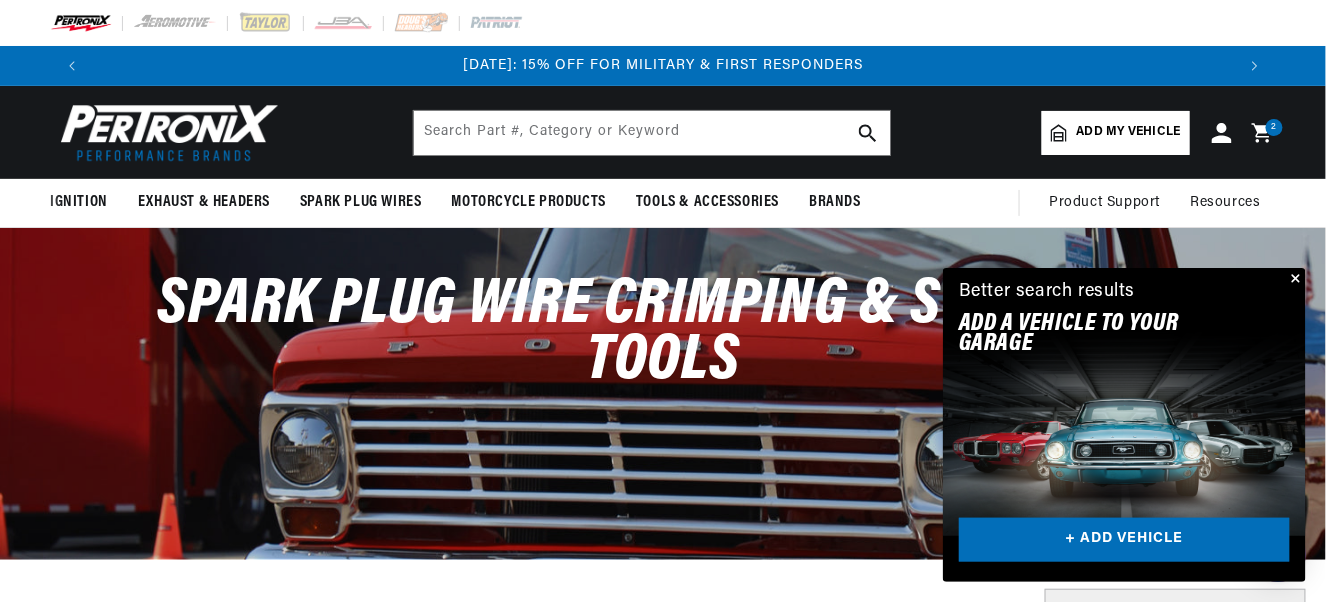click on "2" at bounding box center [1275, 127] 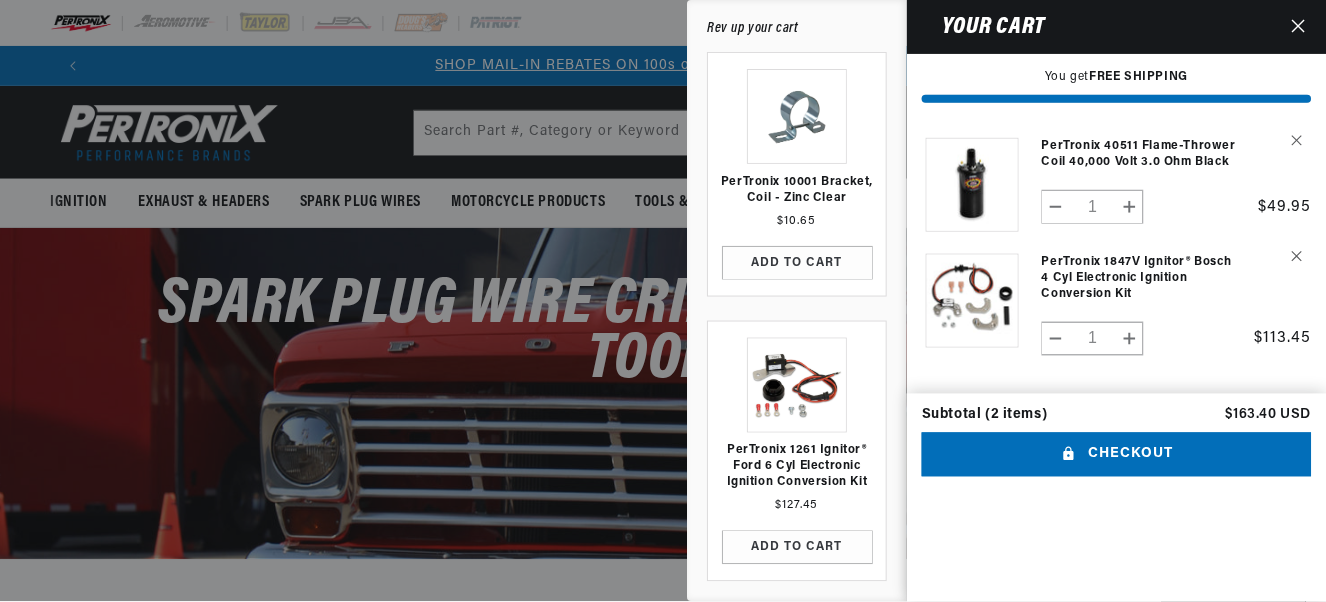 scroll, scrollTop: 0, scrollLeft: 1147, axis: horizontal 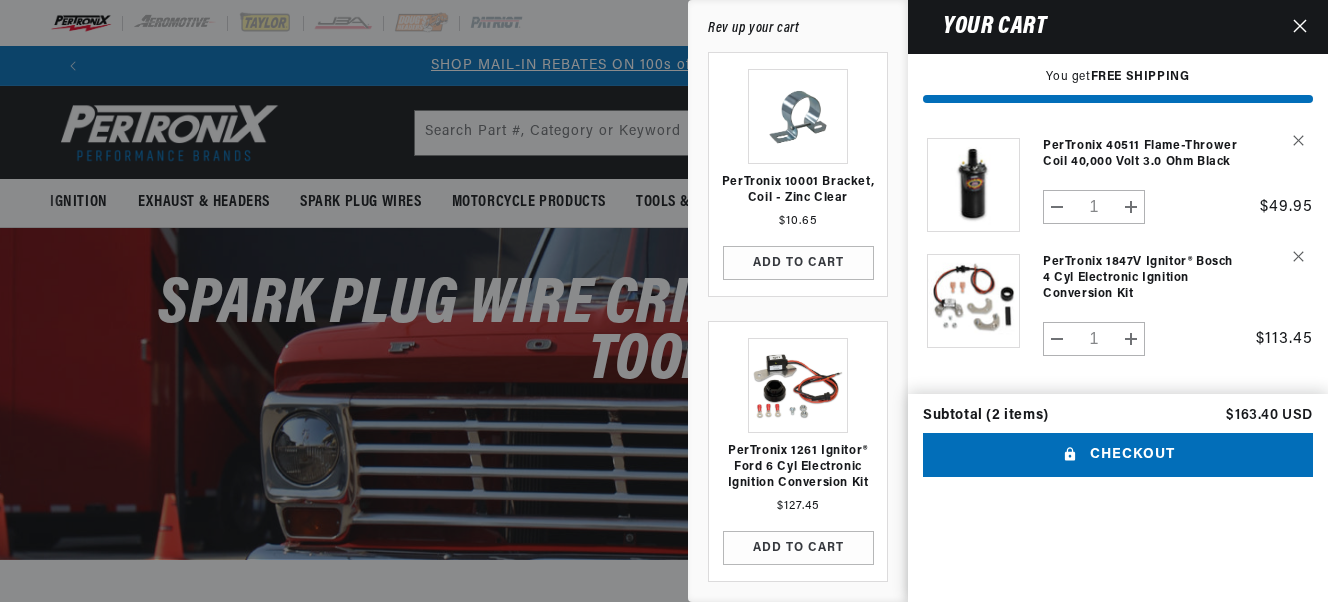click at bounding box center (664, 301) 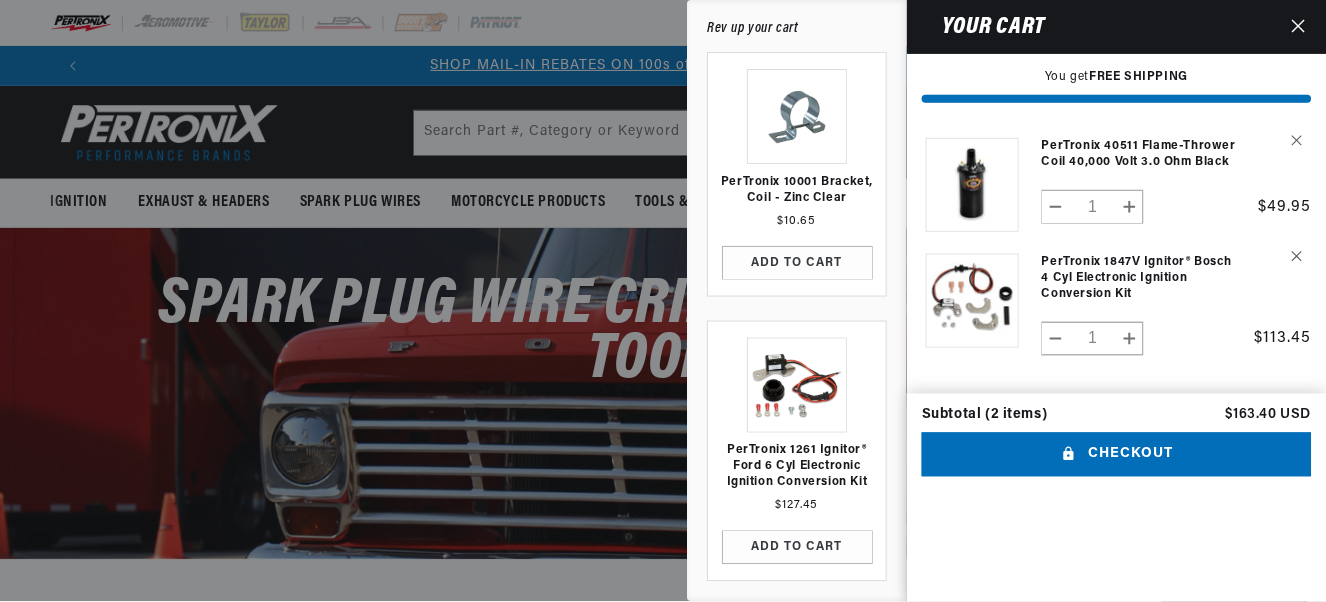 scroll, scrollTop: 0, scrollLeft: 1146, axis: horizontal 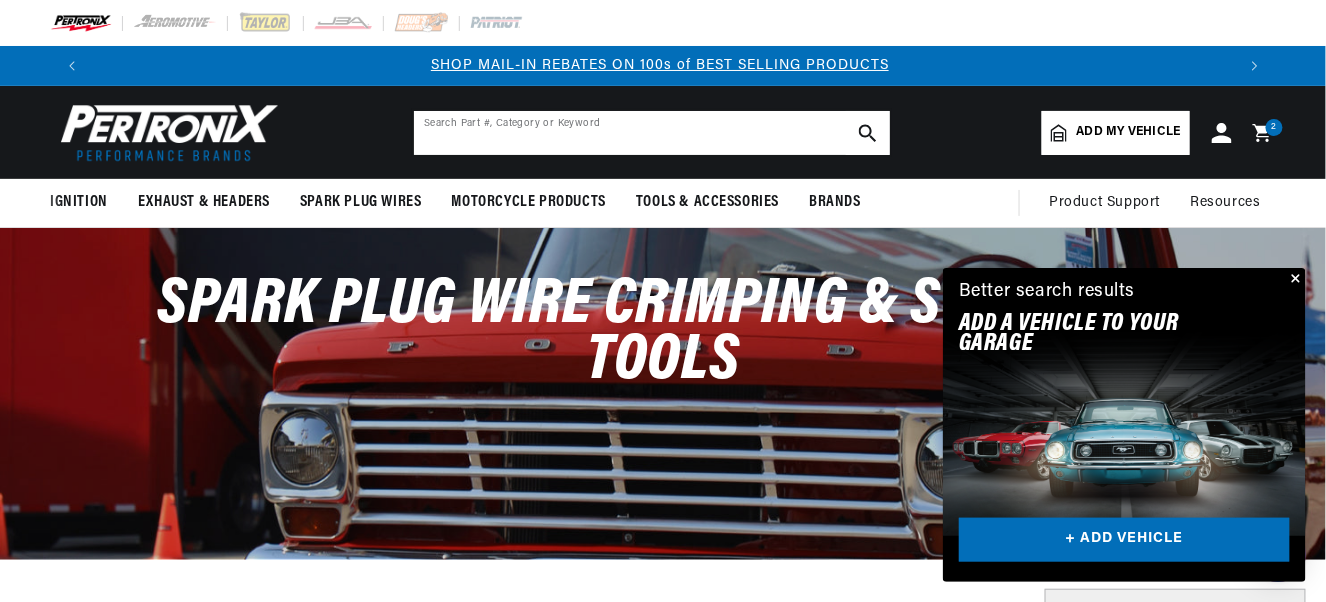 click at bounding box center [652, 133] 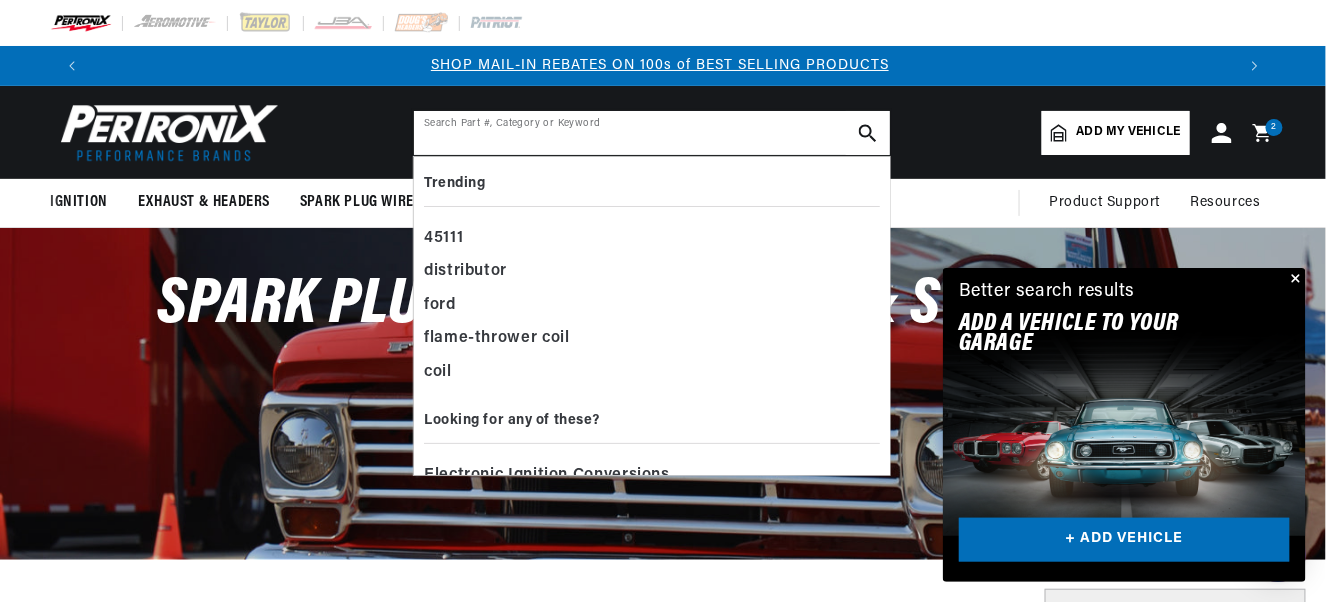 paste on "40611" 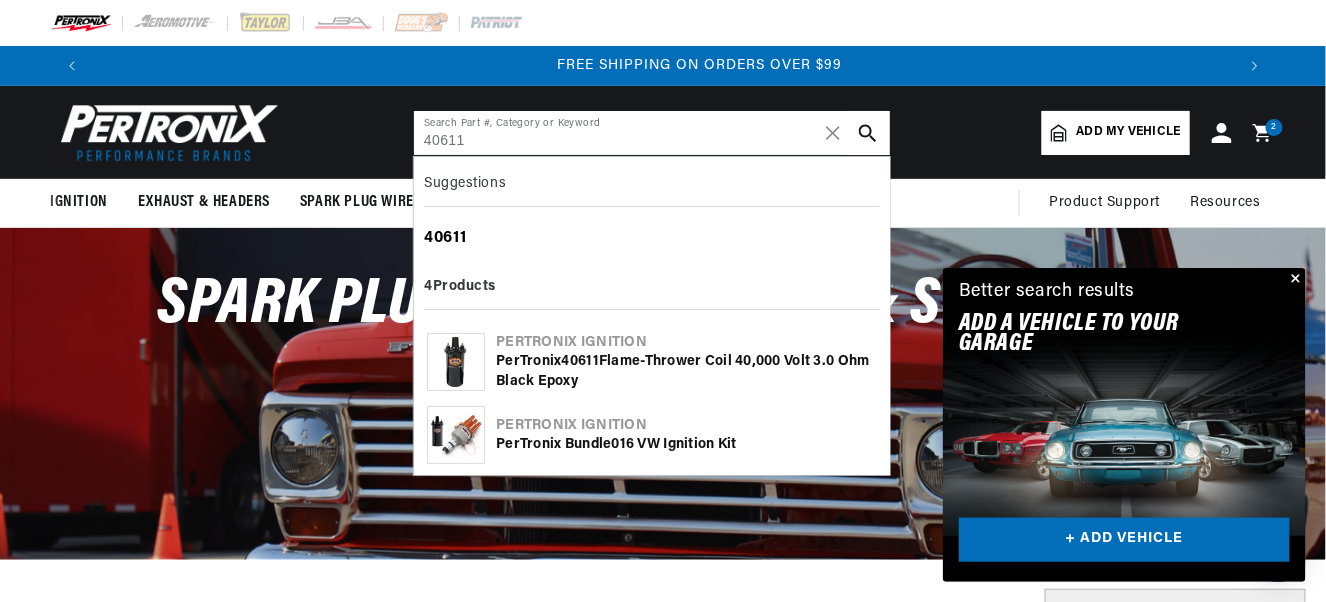 scroll, scrollTop: 0, scrollLeft: 2292, axis: horizontal 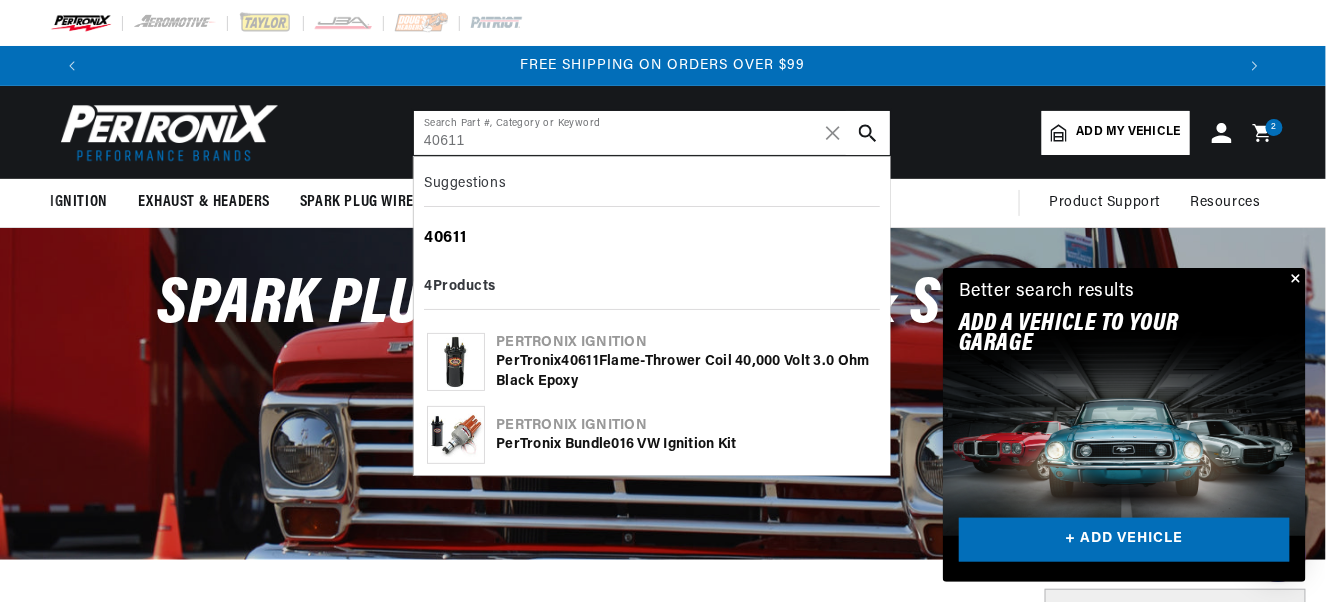 type on "40611" 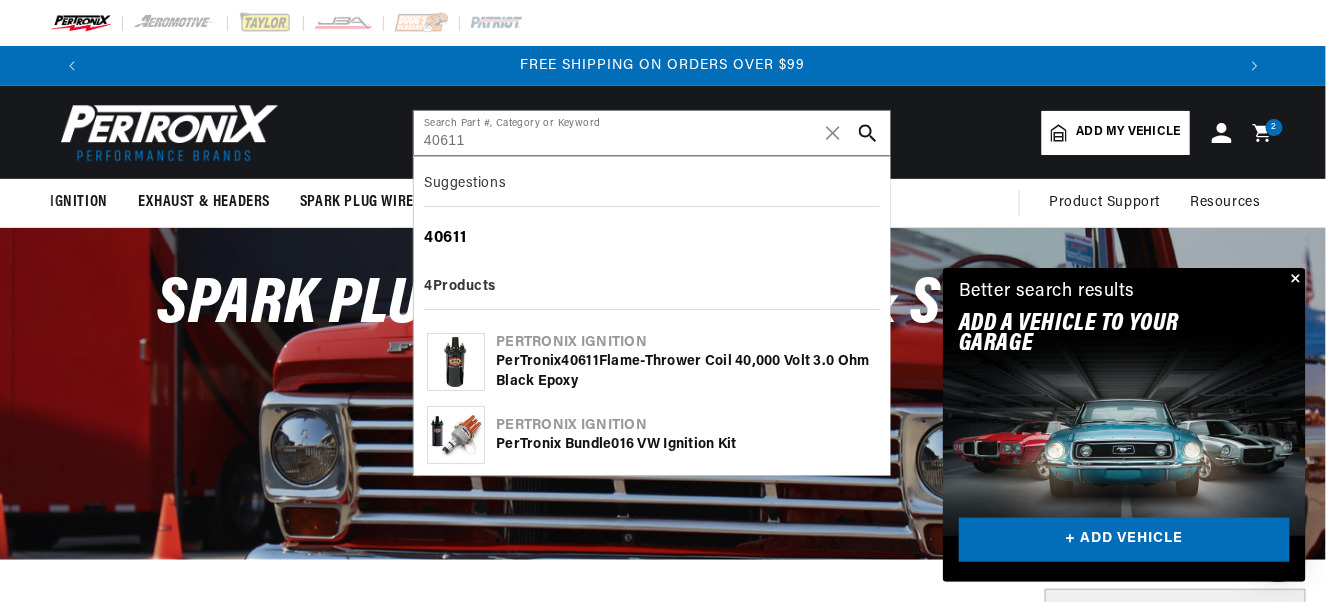 click on "40611" at bounding box center (445, 238) 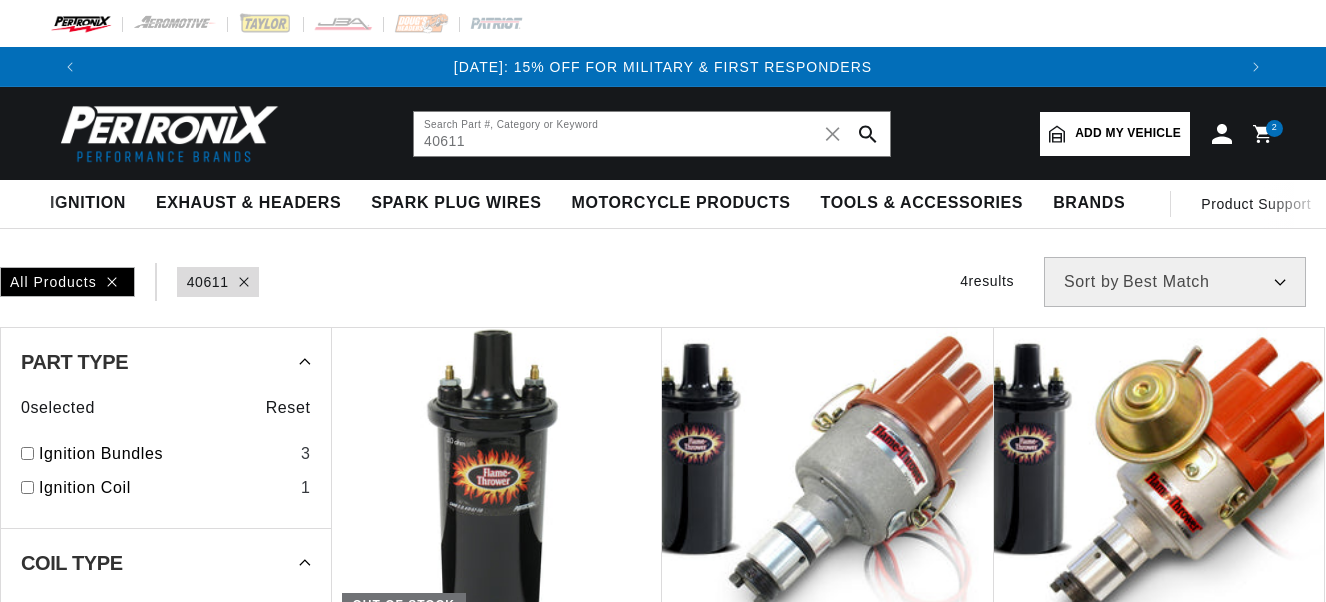 scroll, scrollTop: 0, scrollLeft: 0, axis: both 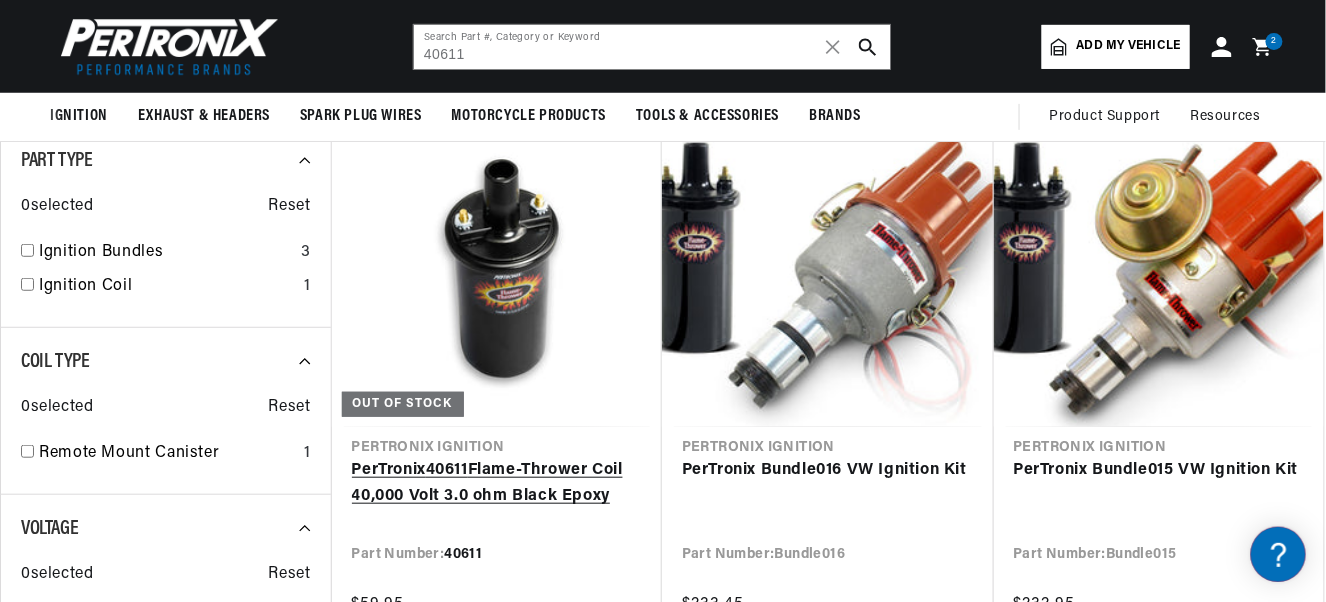 click on "PerTronix  40611  Flame-Thrower Coil 40,000 Volt 3.0 ohm Black Epoxy" at bounding box center (497, 483) 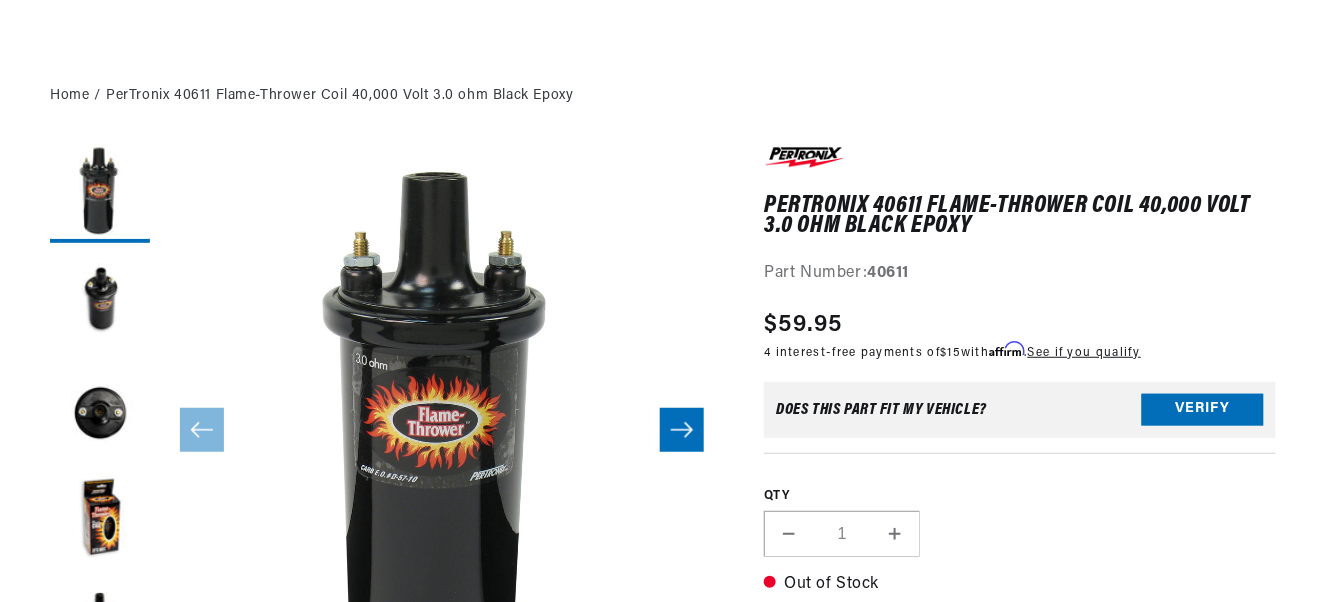 scroll, scrollTop: 400, scrollLeft: 0, axis: vertical 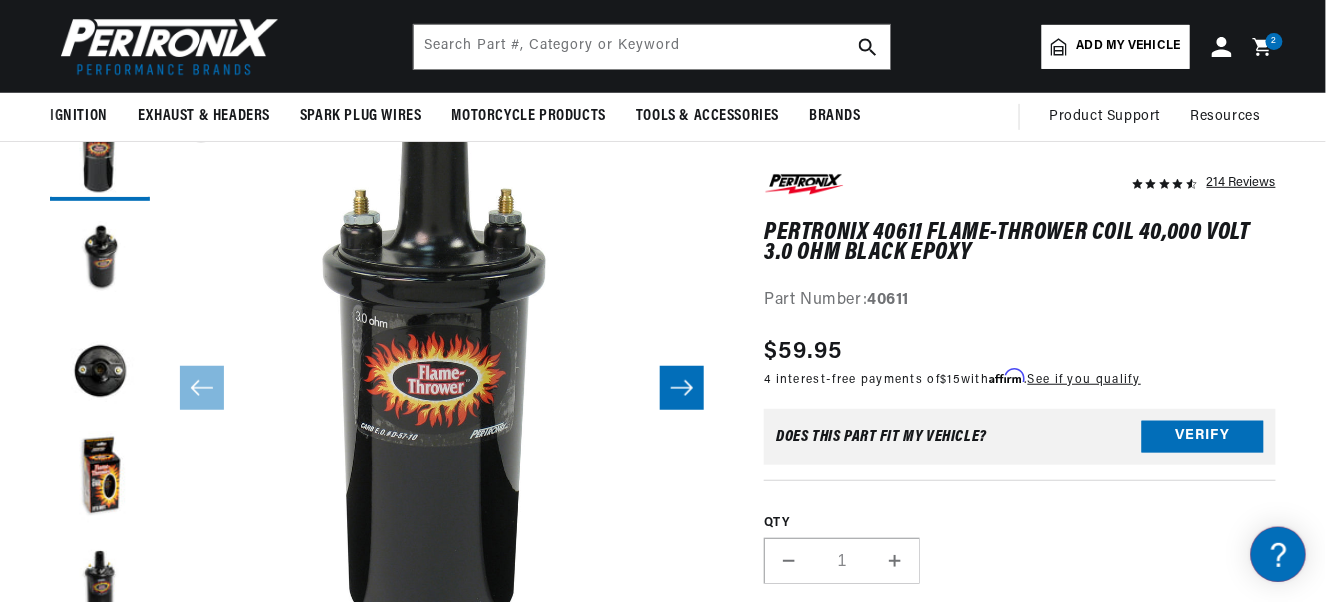 click on "Open media 1 in modal" at bounding box center [160, 665] 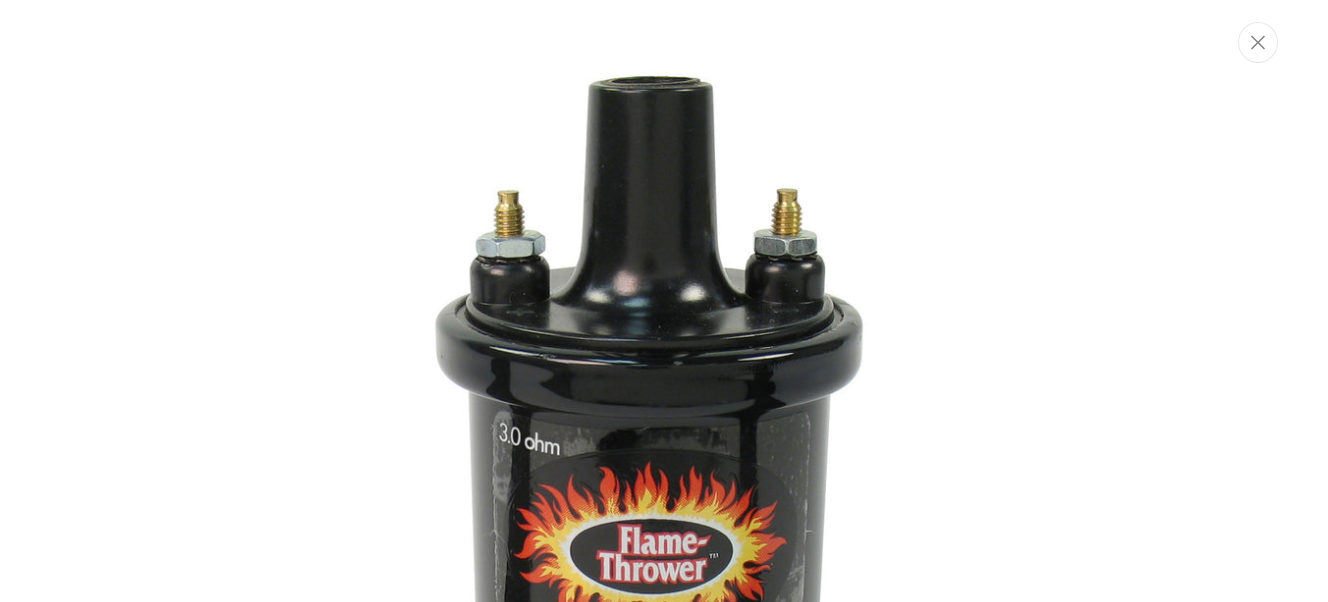 scroll, scrollTop: 0, scrollLeft: 1146, axis: horizontal 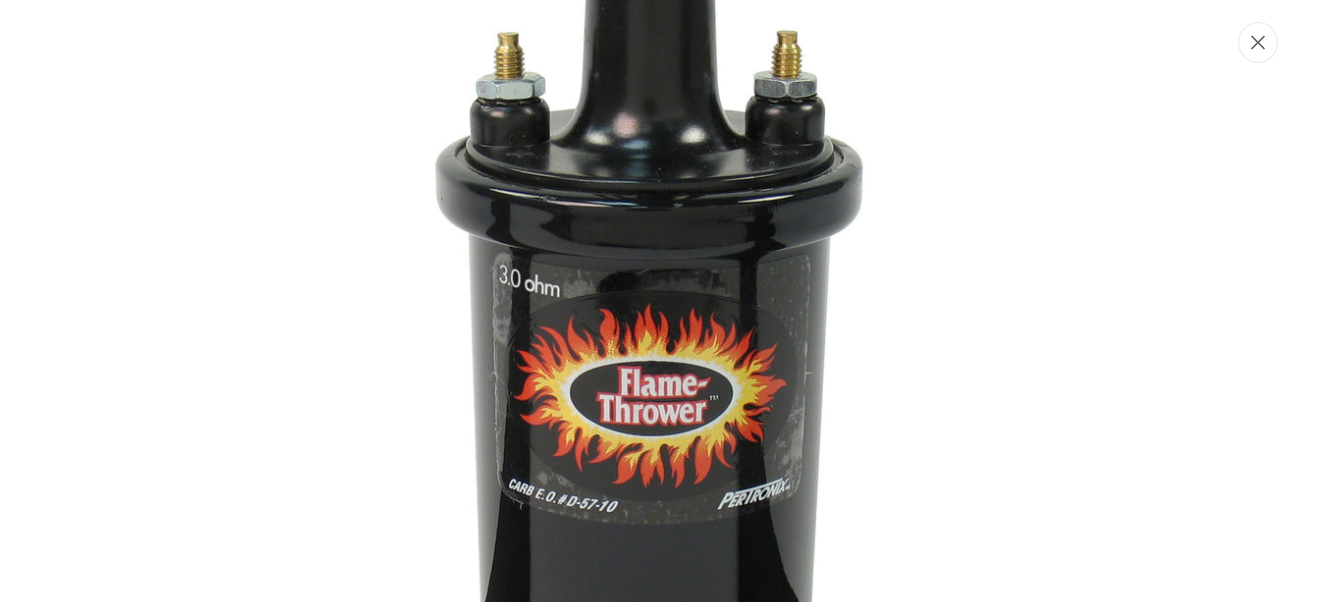 click at bounding box center (1258, 42) 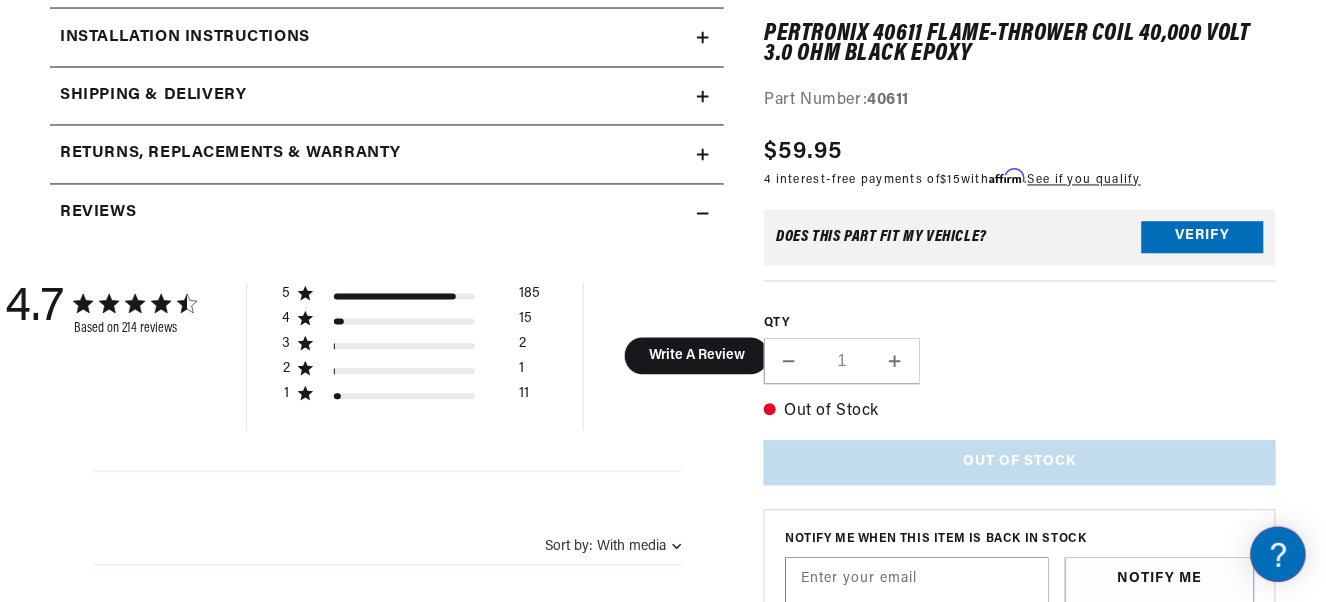 scroll, scrollTop: 1064, scrollLeft: 0, axis: vertical 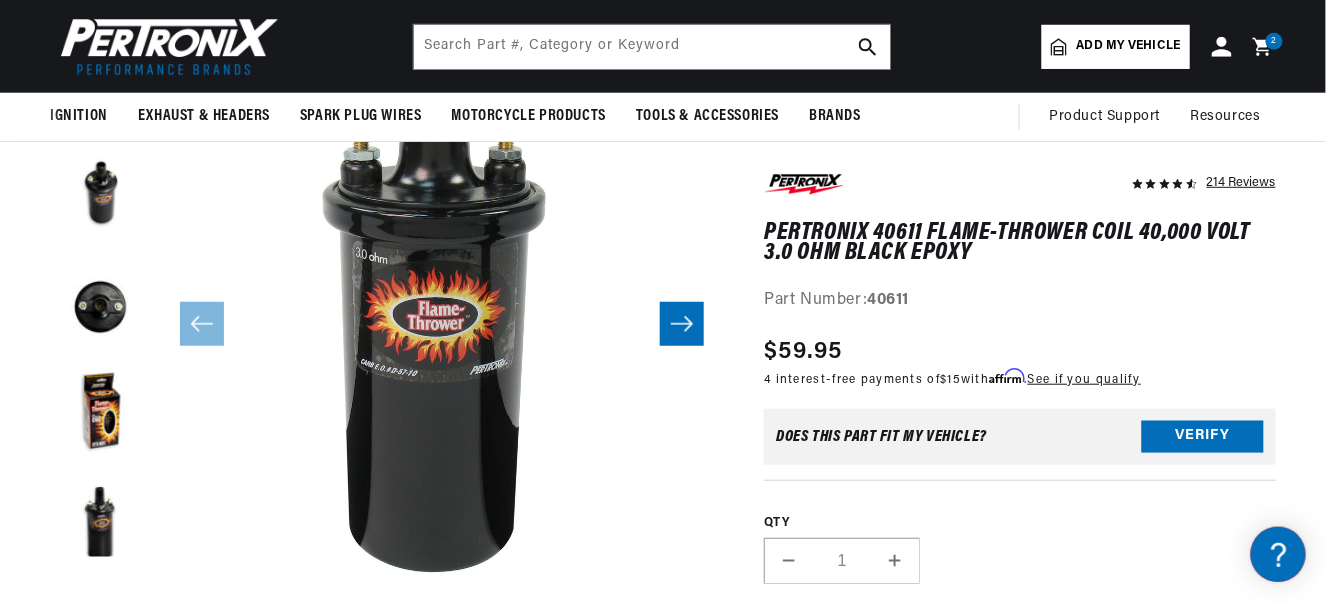 click 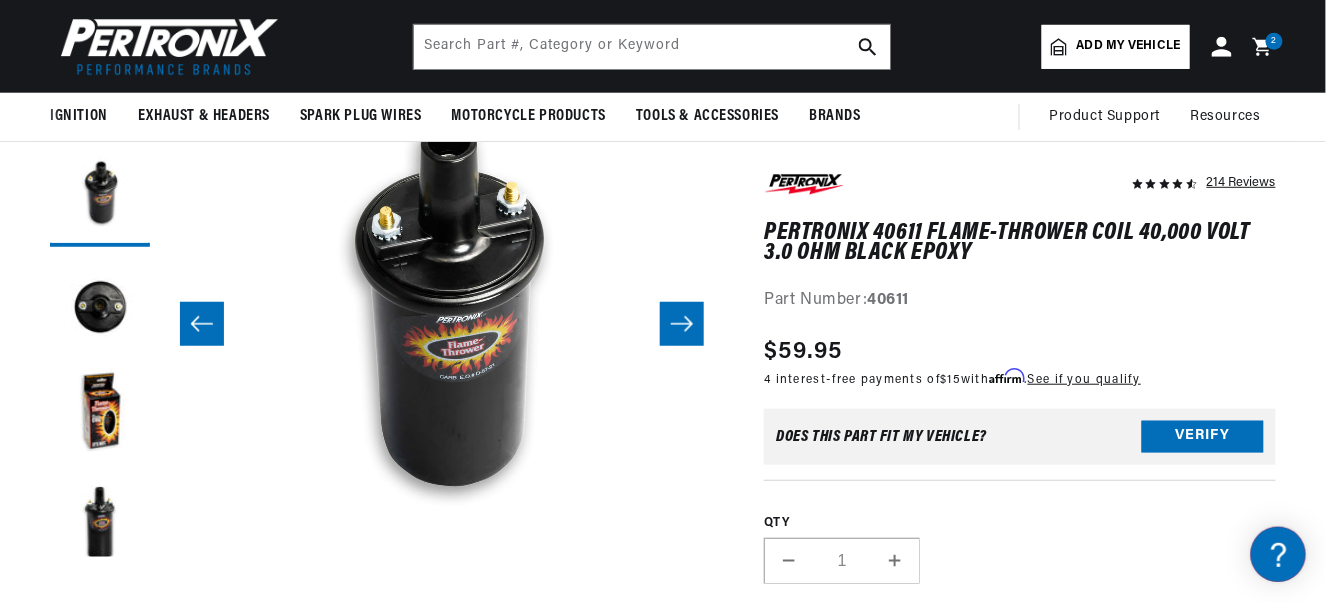click 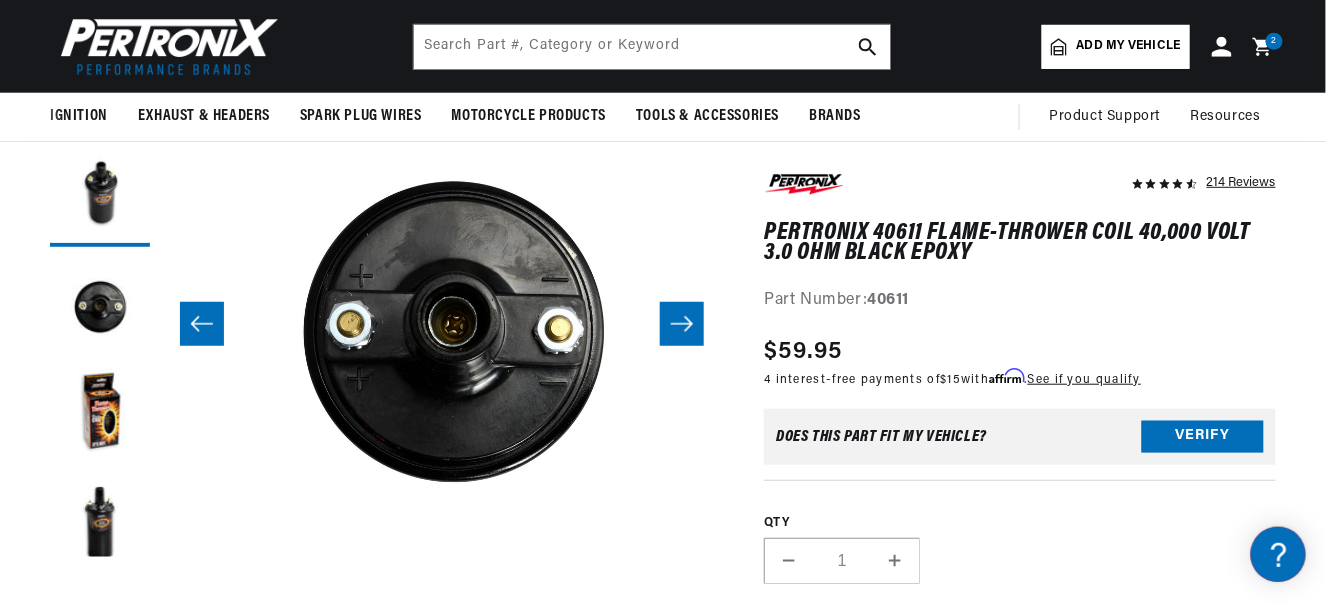 scroll, scrollTop: 0, scrollLeft: 1129, axis: horizontal 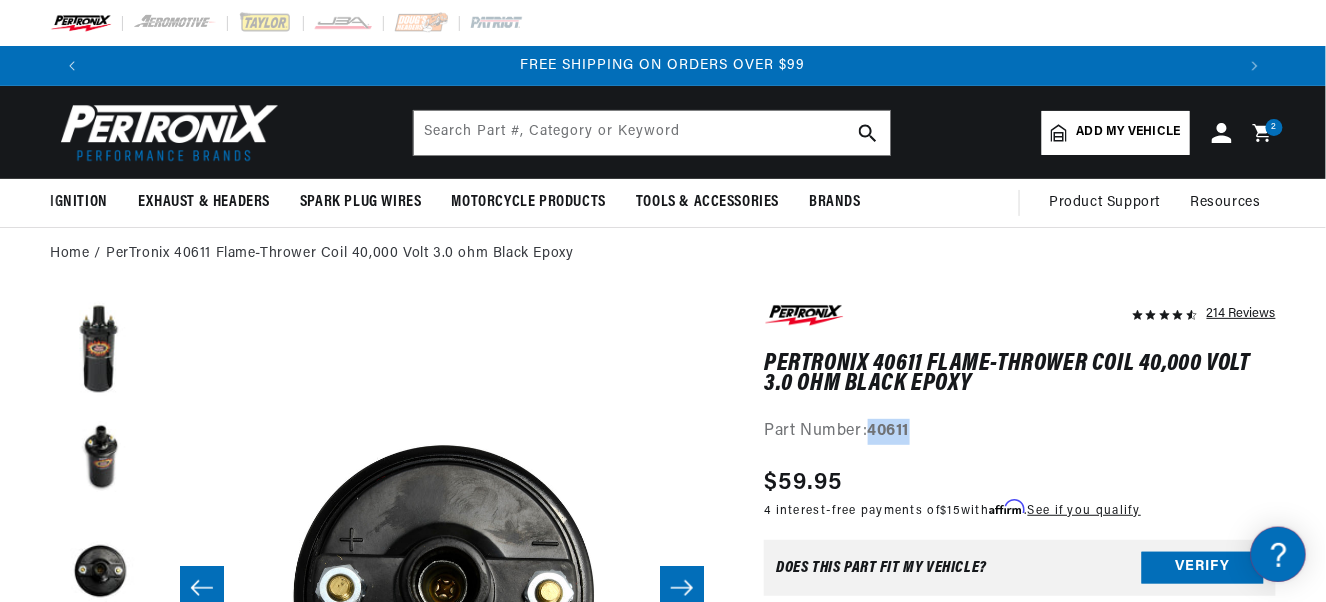drag, startPoint x: 917, startPoint y: 425, endPoint x: 872, endPoint y: 434, distance: 45.891174 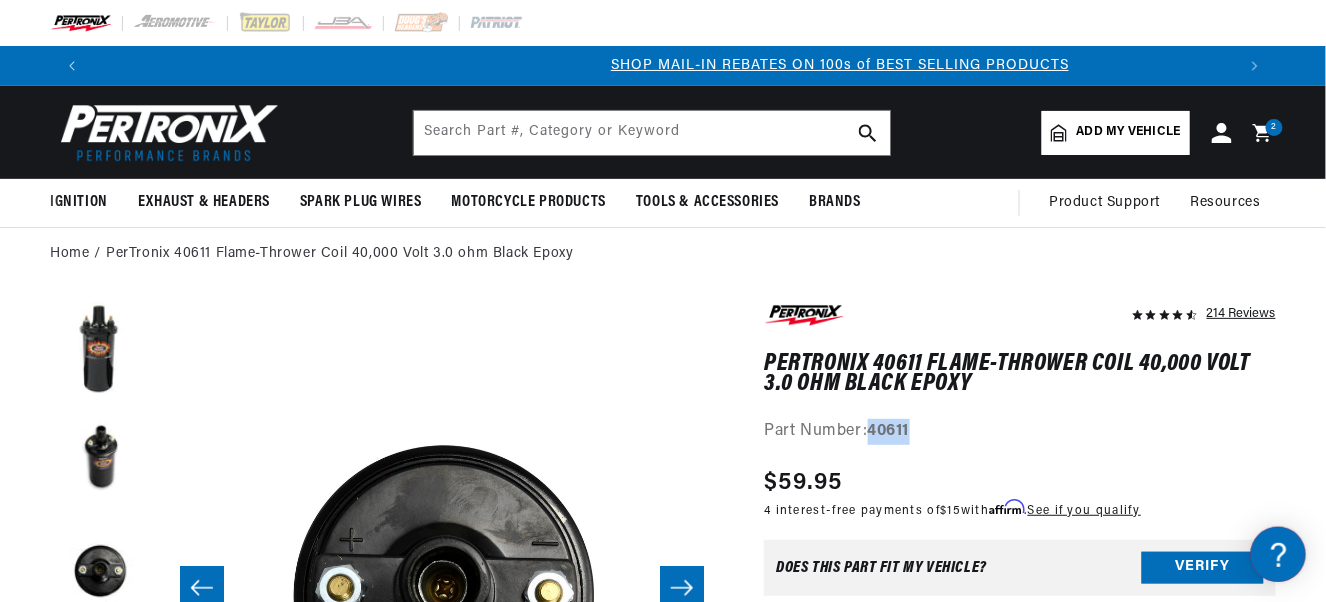 copy on "40611" 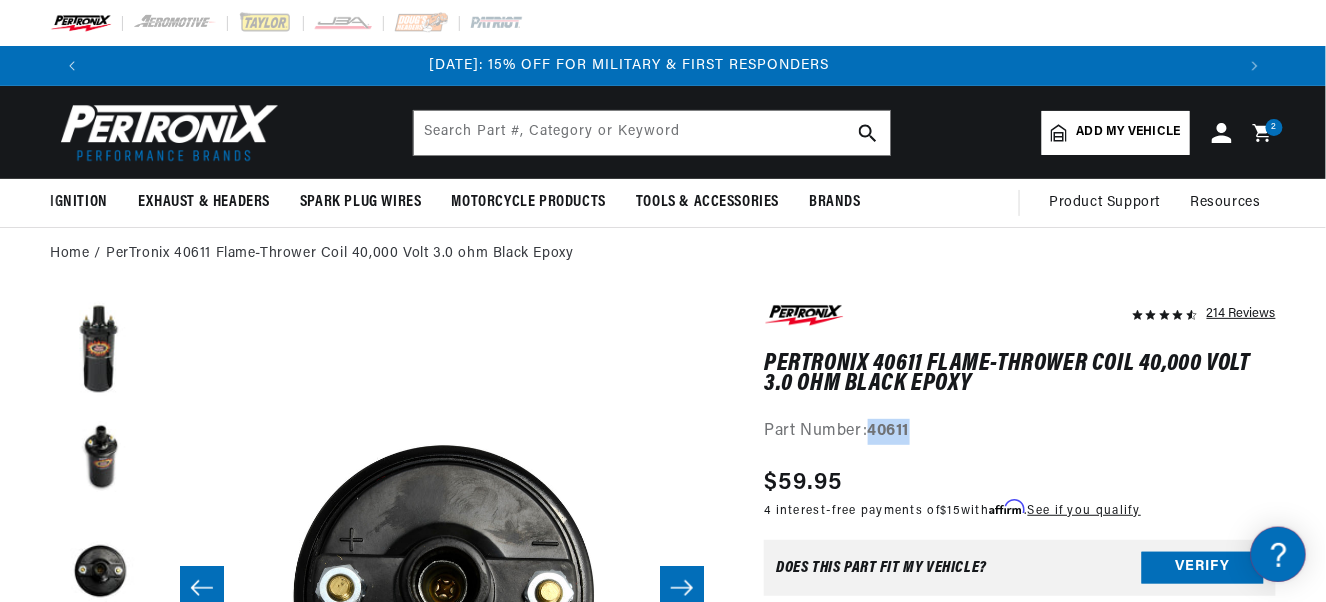 scroll, scrollTop: 0, scrollLeft: 0, axis: both 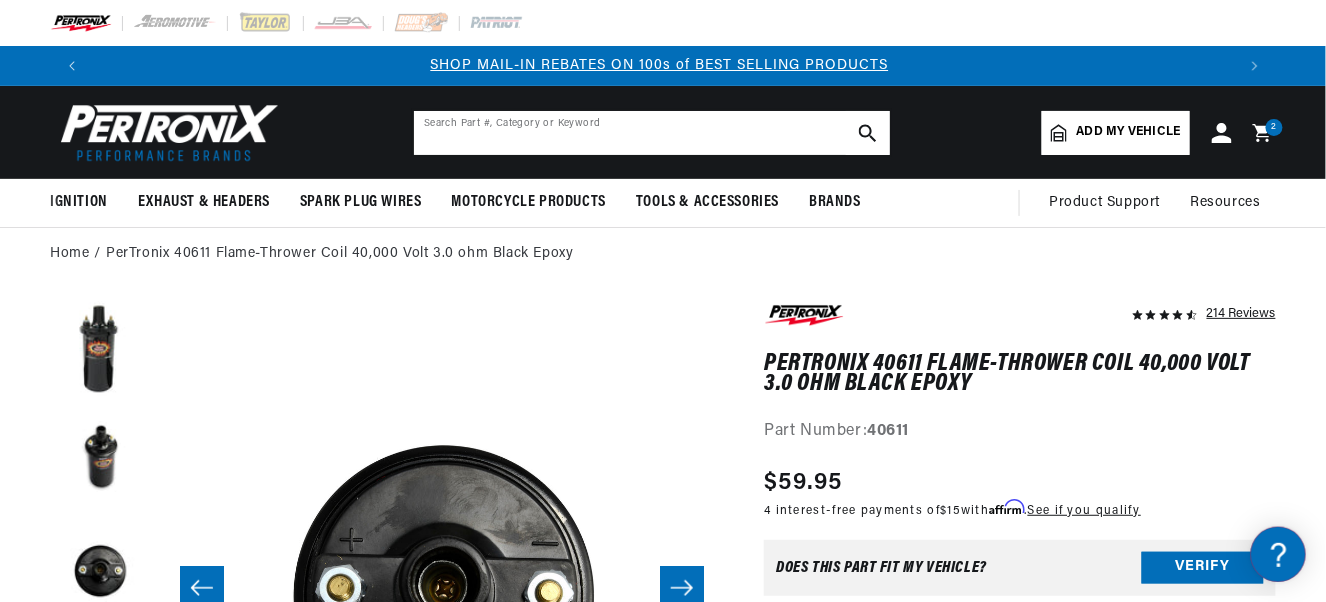 click at bounding box center (652, 133) 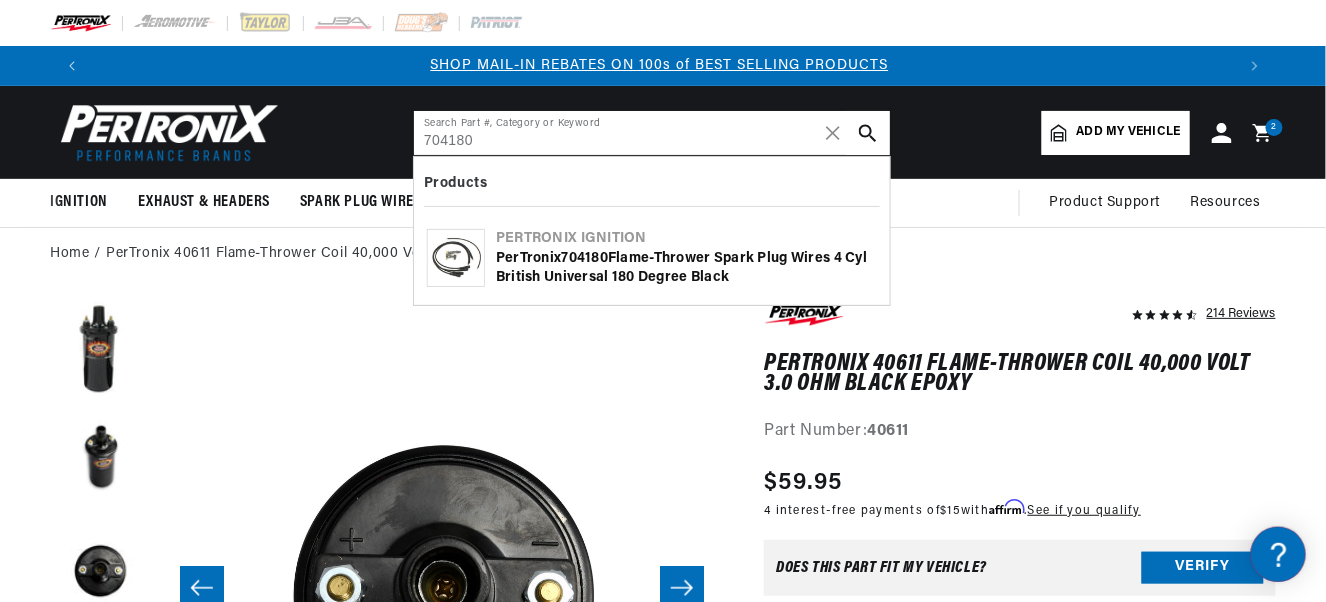 type on "704180" 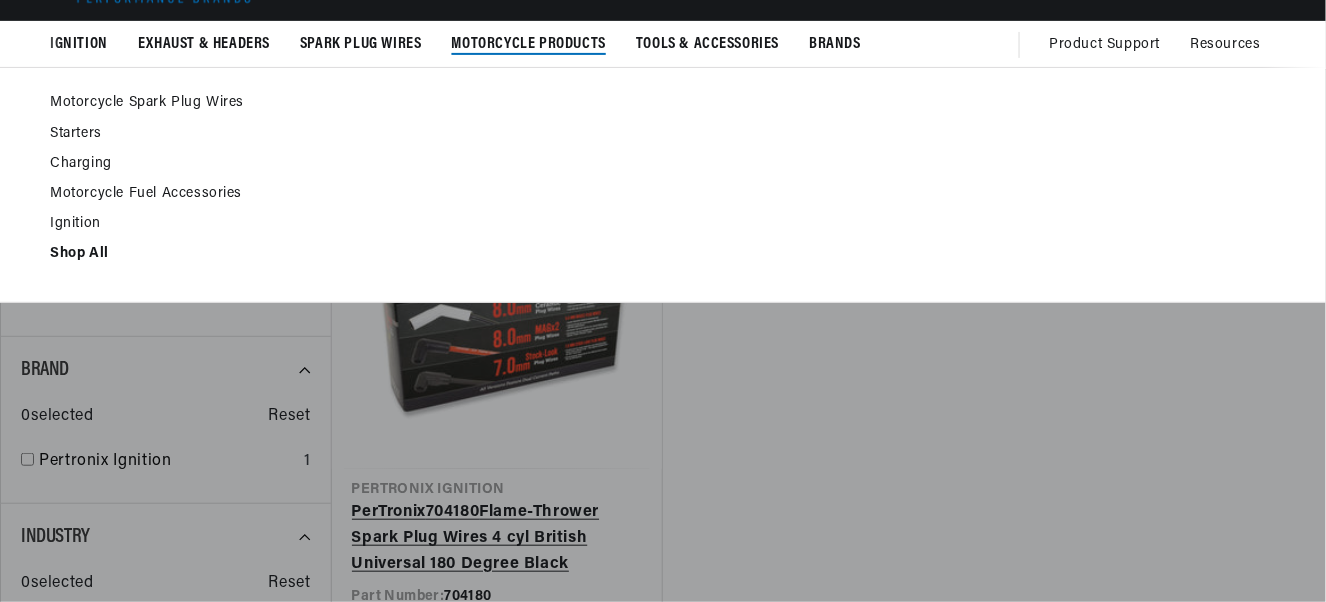scroll, scrollTop: 200, scrollLeft: 0, axis: vertical 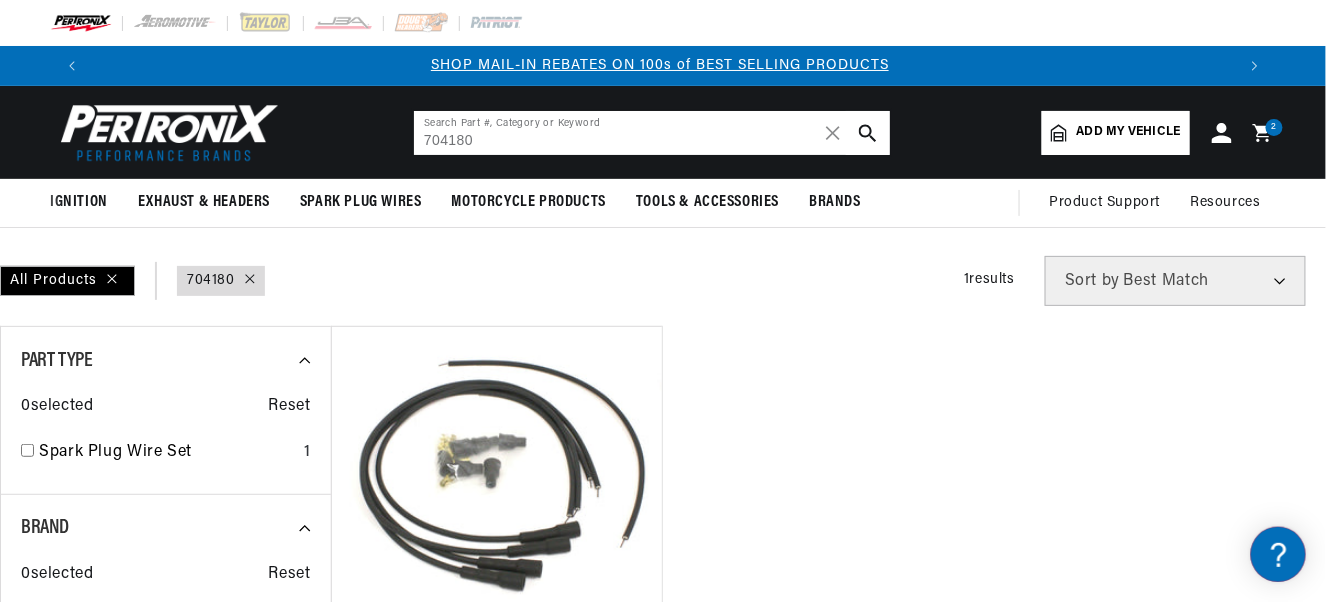 drag, startPoint x: 521, startPoint y: 137, endPoint x: 396, endPoint y: 138, distance: 125.004 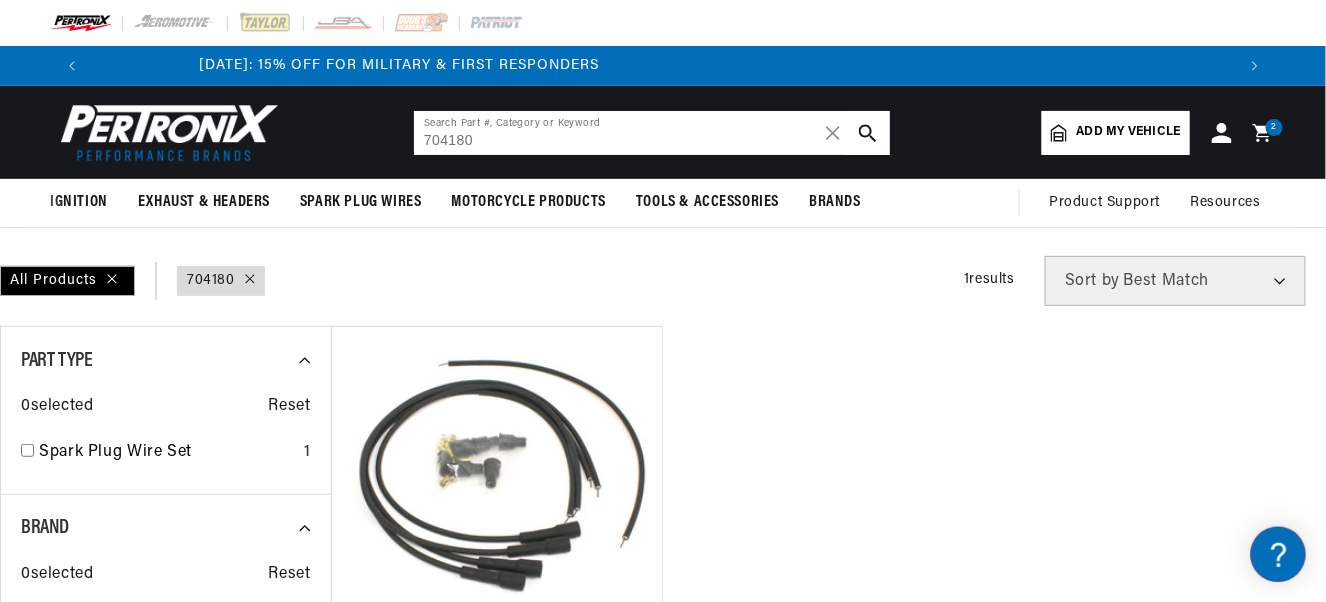 scroll, scrollTop: 0, scrollLeft: 0, axis: both 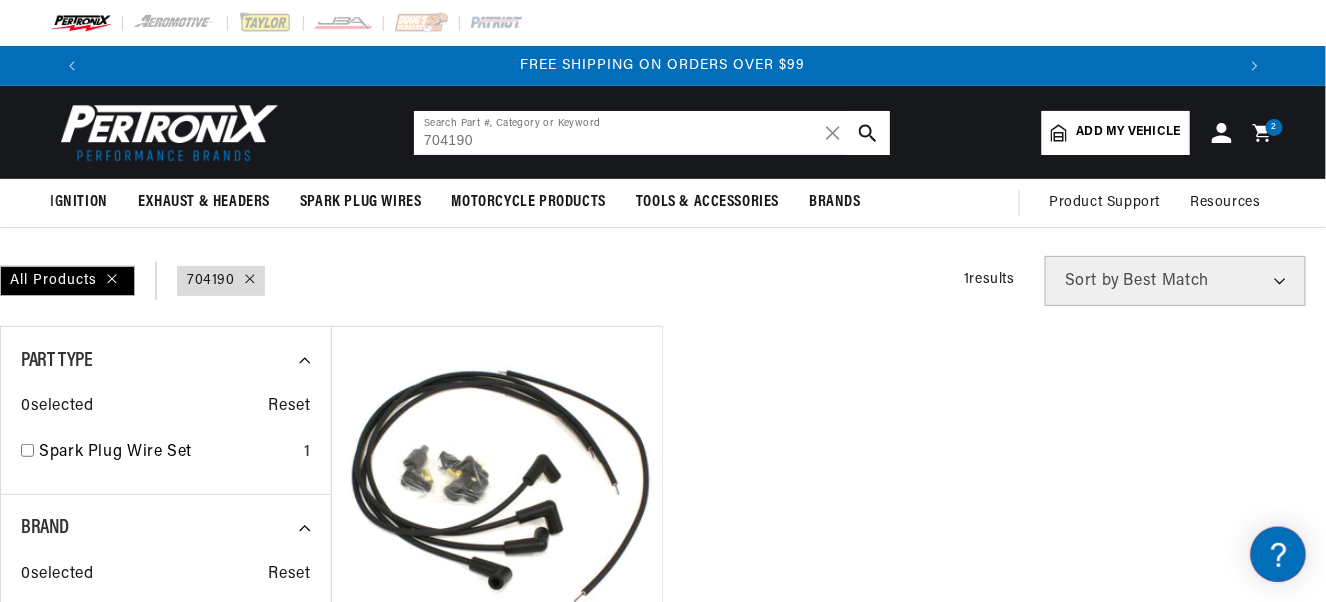 click on "704190" at bounding box center (652, 133) 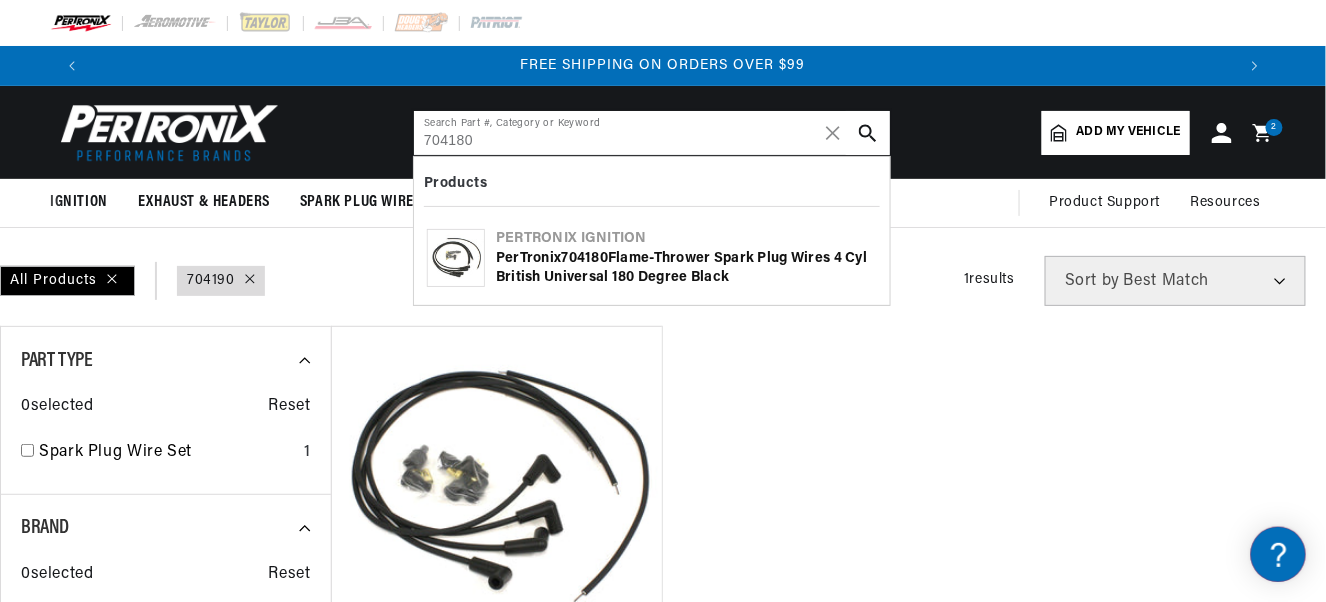 type on "704180" 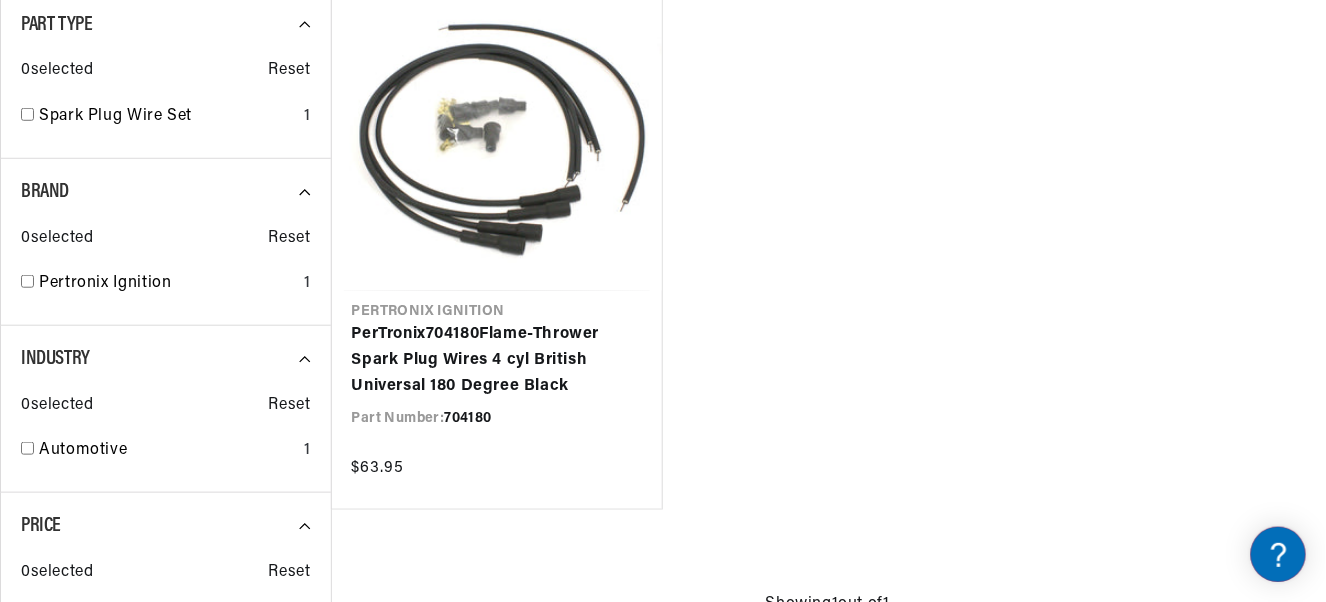 scroll, scrollTop: 400, scrollLeft: 0, axis: vertical 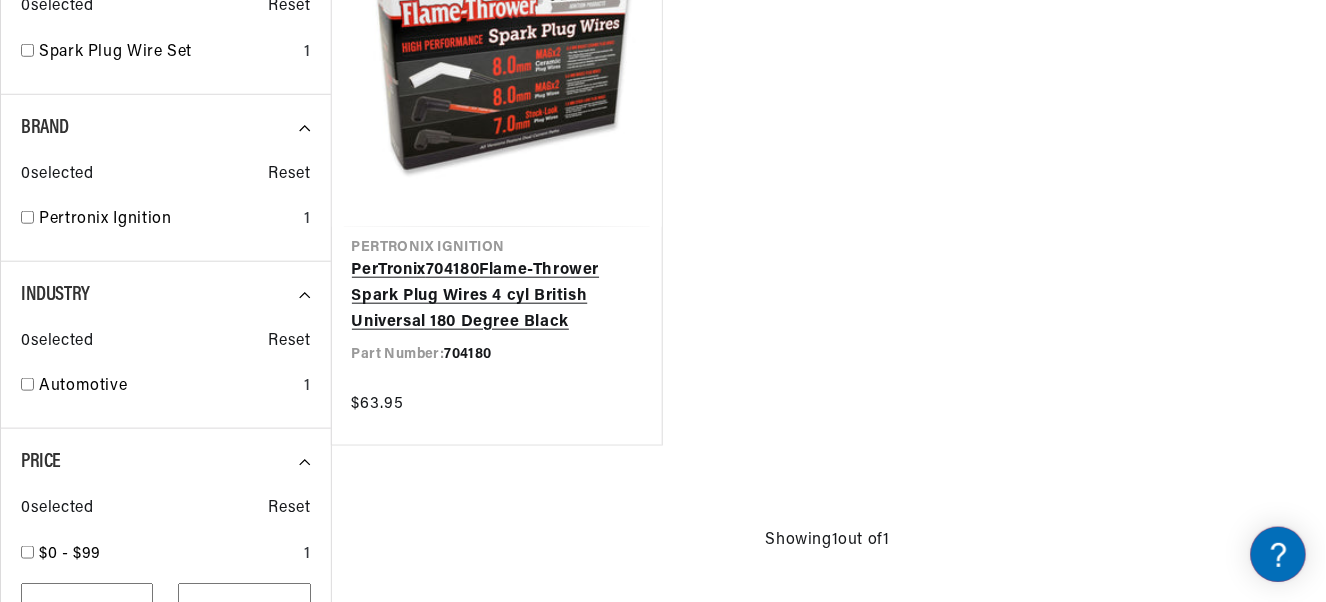click on "PerTronix  704180  Flame-Thrower Spark Plug Wires 4 cyl British Universal 180 Degree Black" at bounding box center [497, 296] 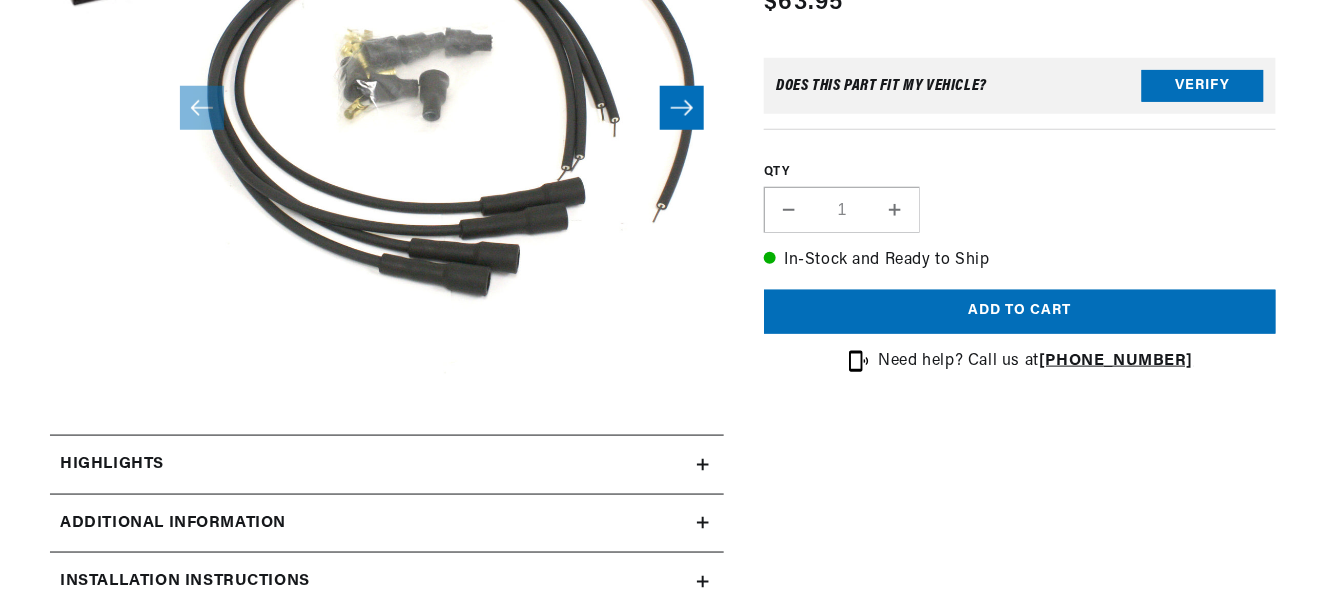 scroll, scrollTop: 500, scrollLeft: 0, axis: vertical 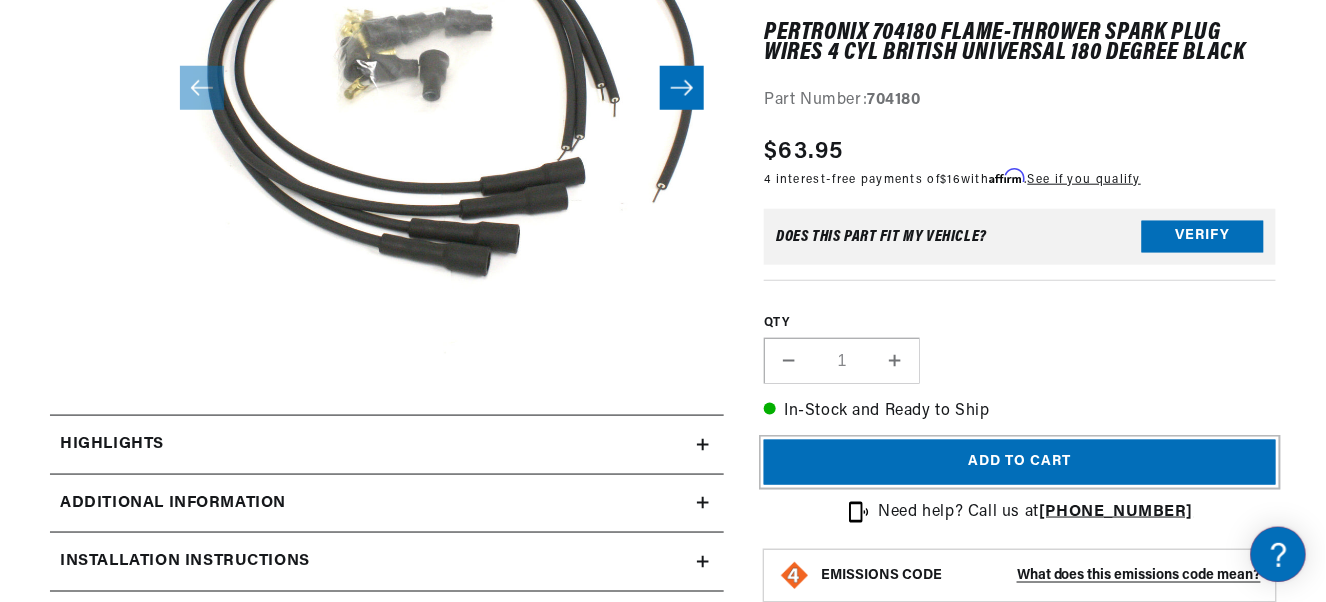 click on "Add to cart" at bounding box center (1020, 462) 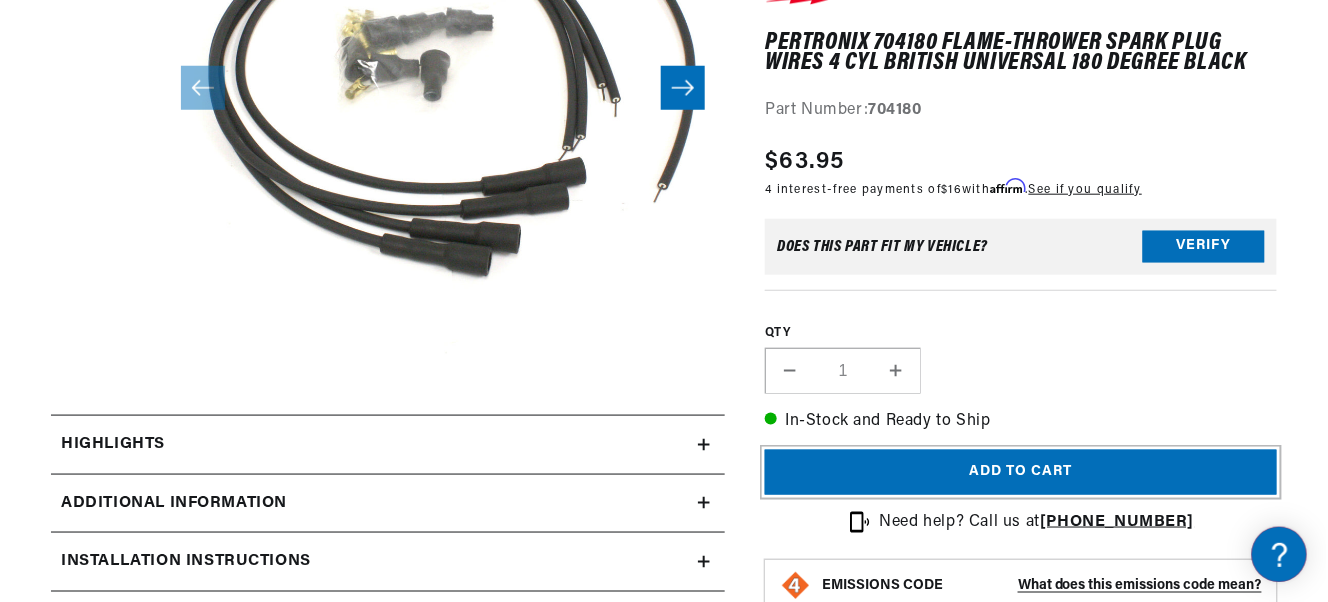 scroll, scrollTop: 0, scrollLeft: 0, axis: both 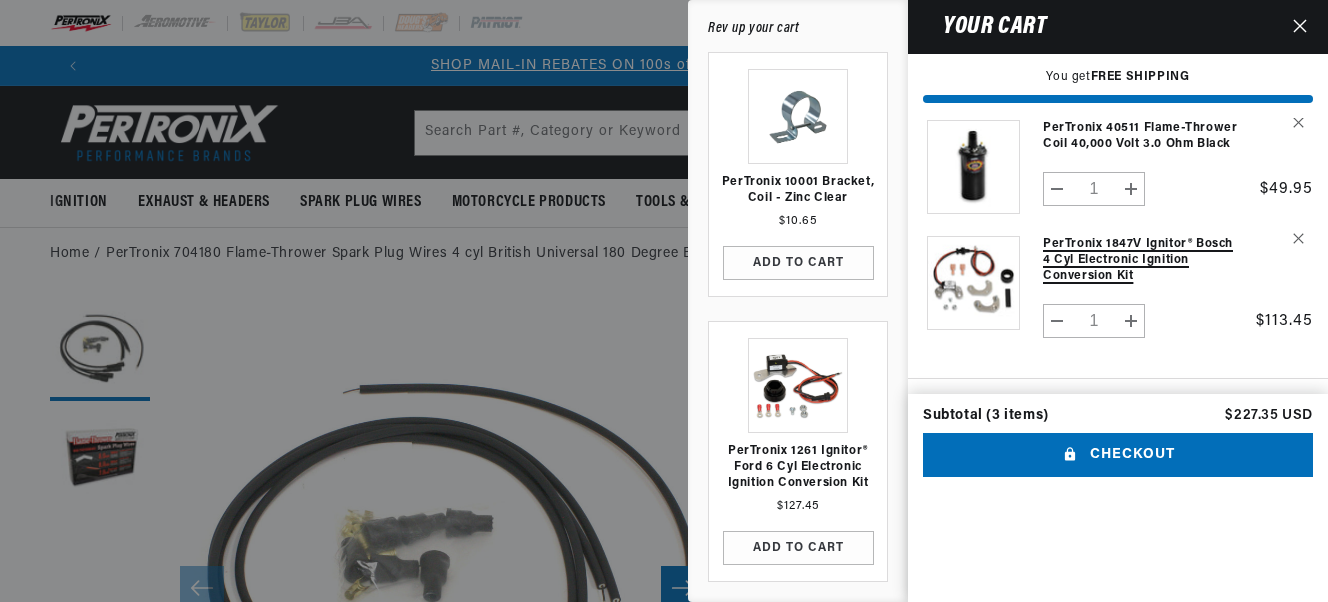 click on "PerTronix 1847V Ignitor® Bosch 4 cyl Electronic Ignition Conversion Kit" at bounding box center (1142, 260) 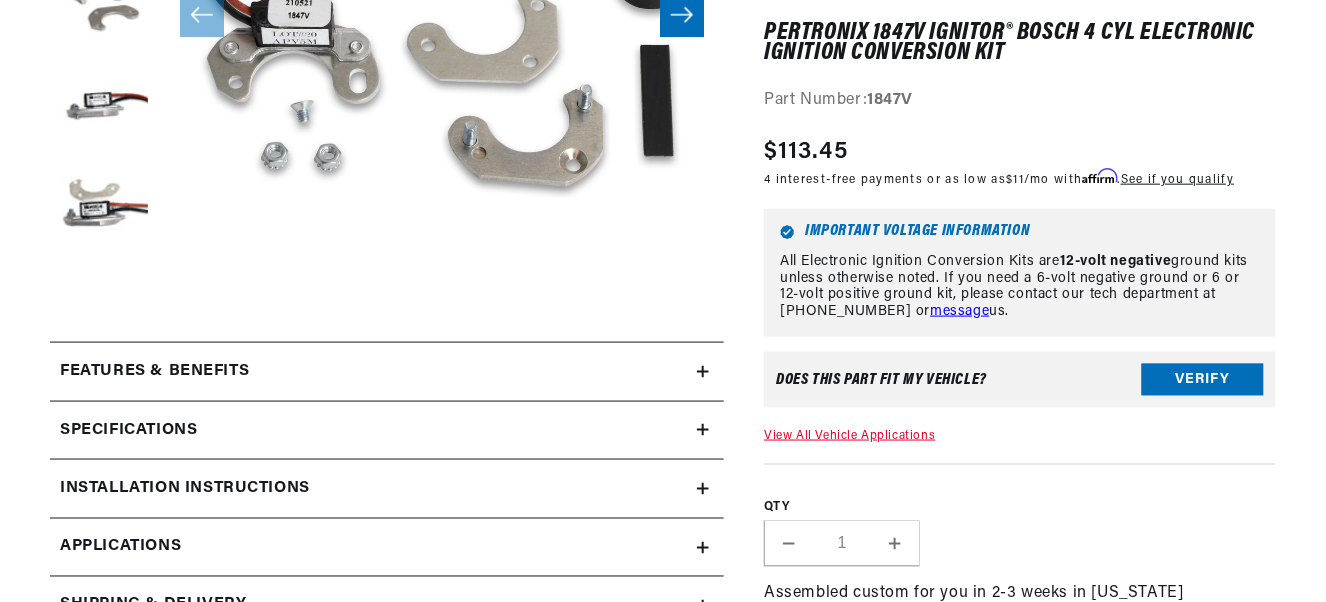 scroll, scrollTop: 600, scrollLeft: 0, axis: vertical 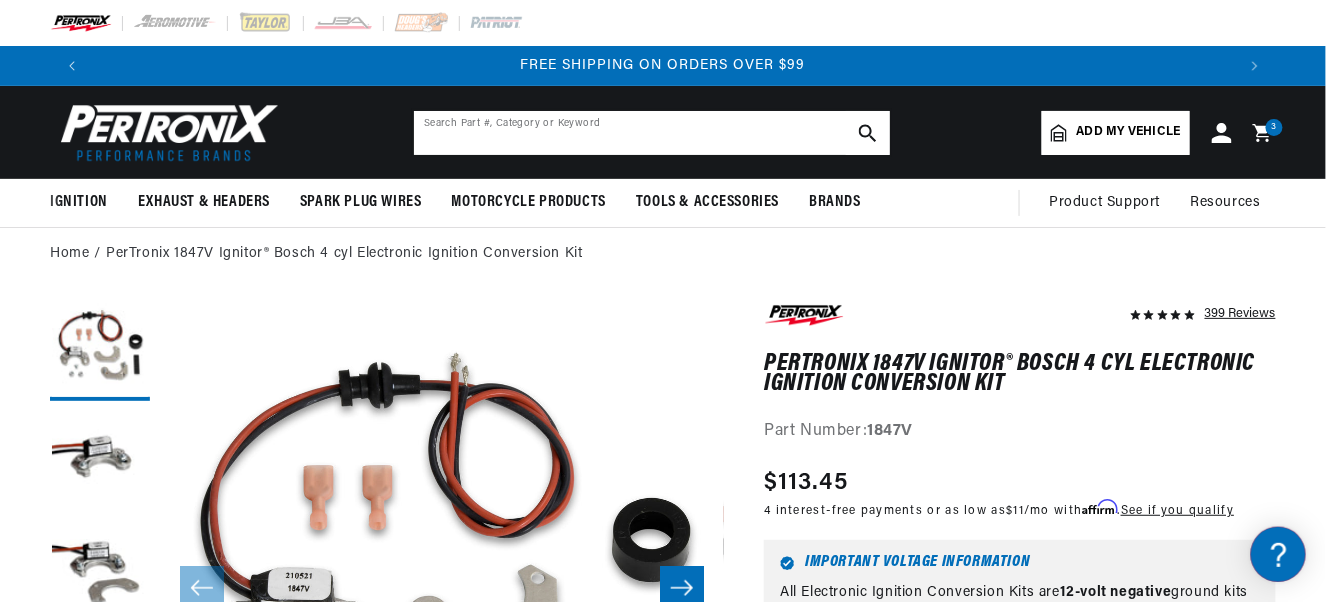 click at bounding box center (652, 133) 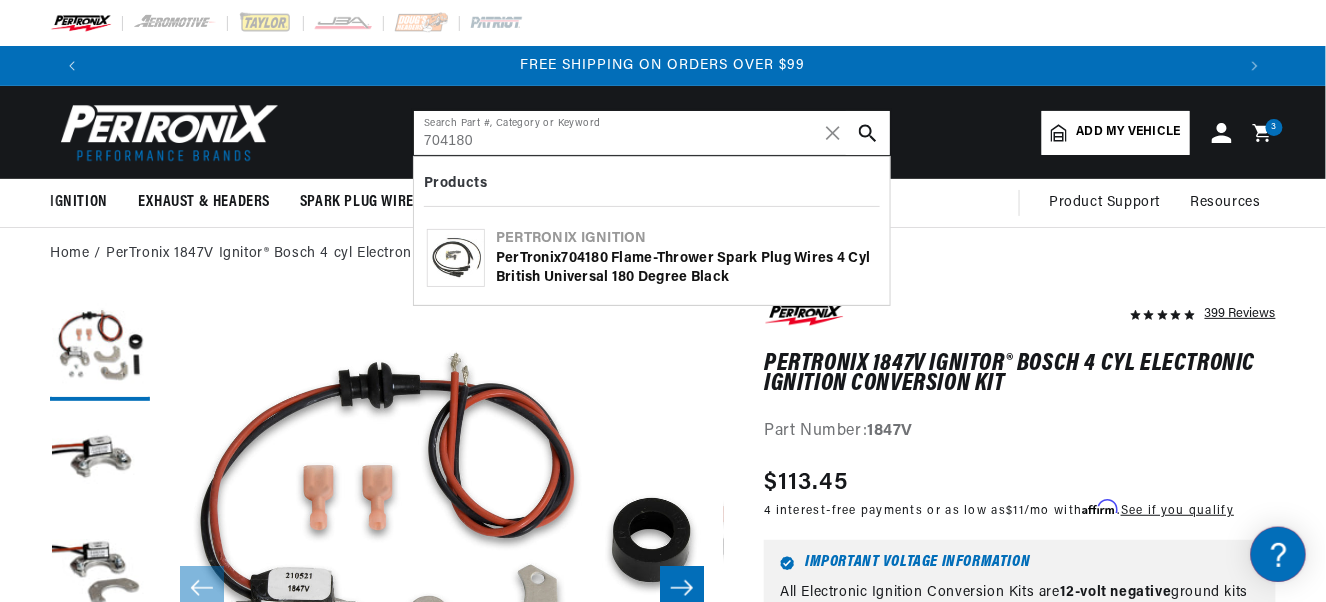type on "704180" 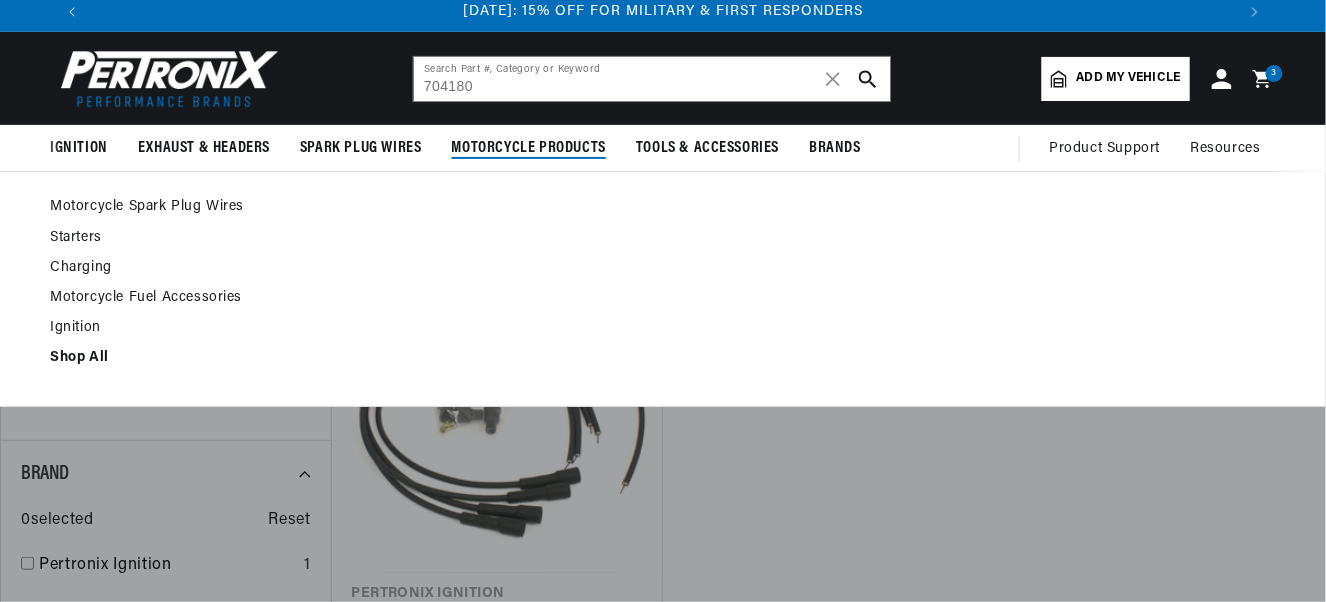 scroll, scrollTop: 299, scrollLeft: 0, axis: vertical 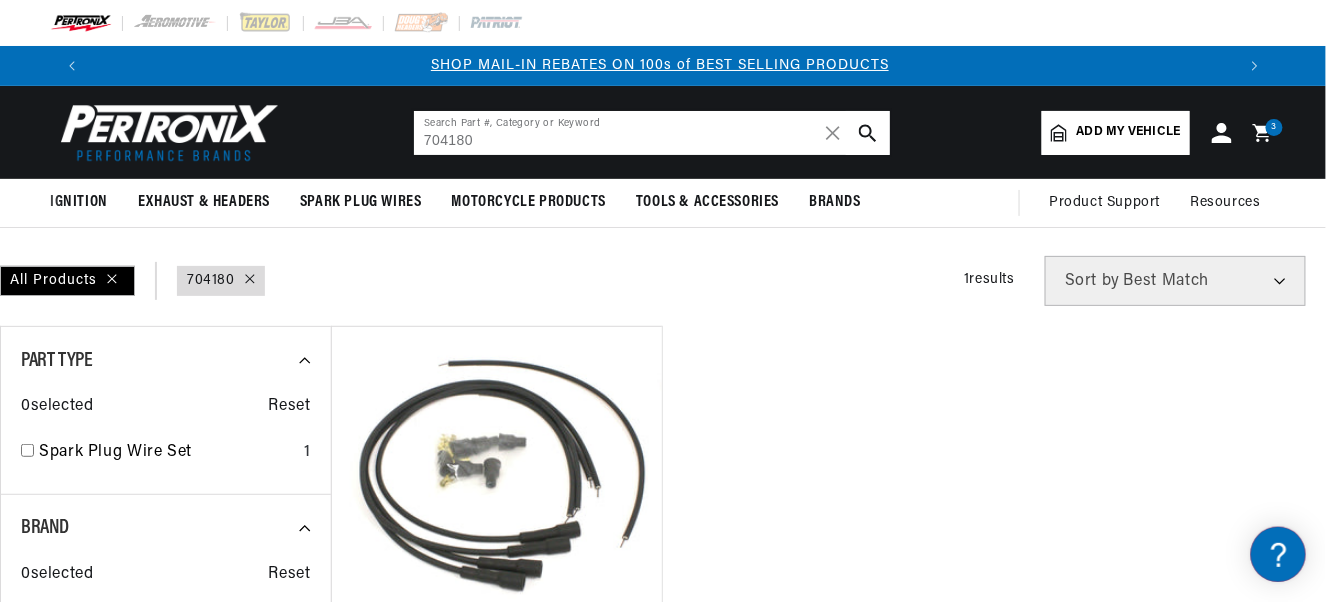 click on "704180" at bounding box center [652, 133] 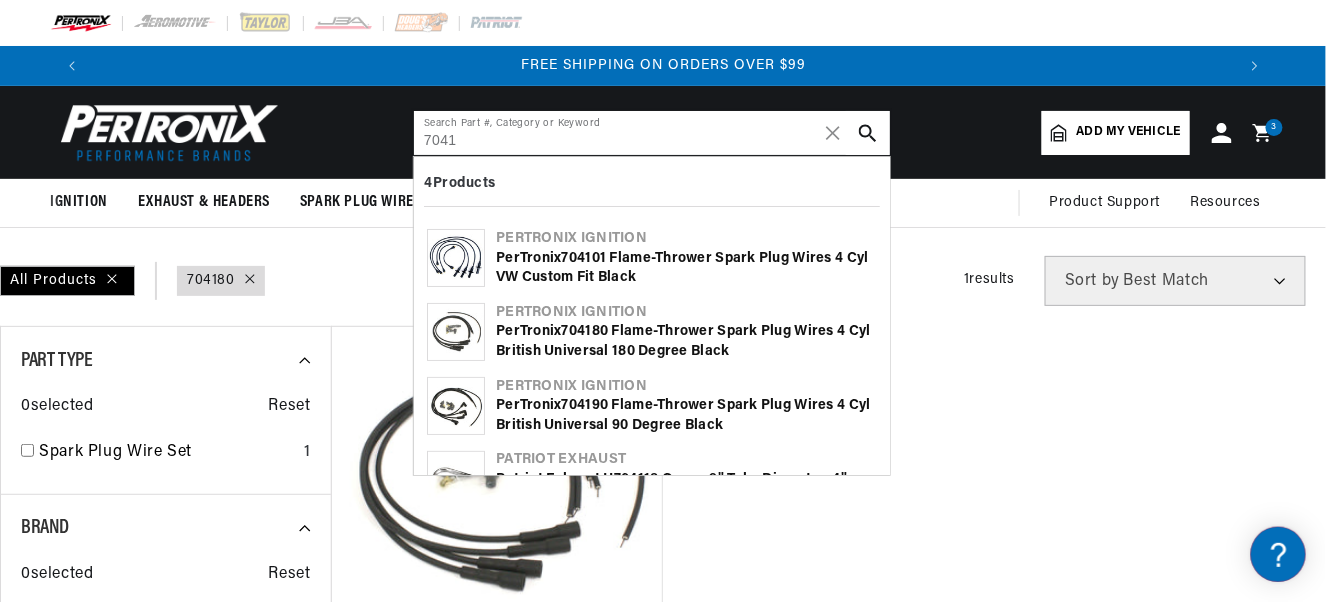 scroll, scrollTop: 0, scrollLeft: 2292, axis: horizontal 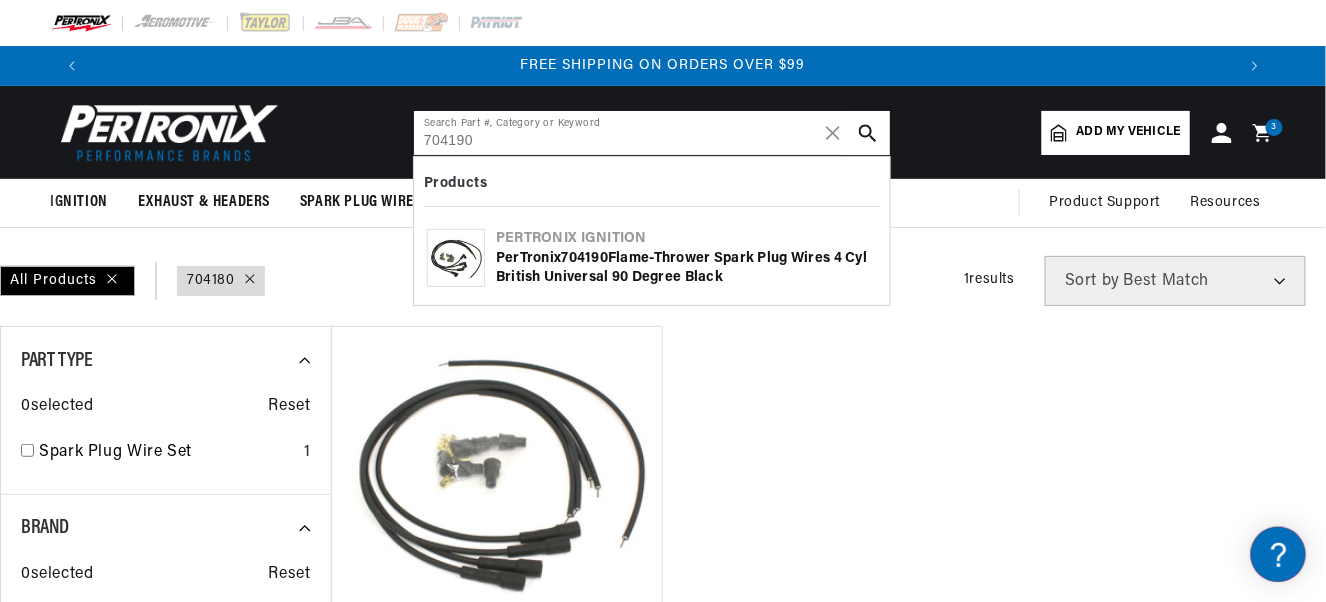 type on "704190" 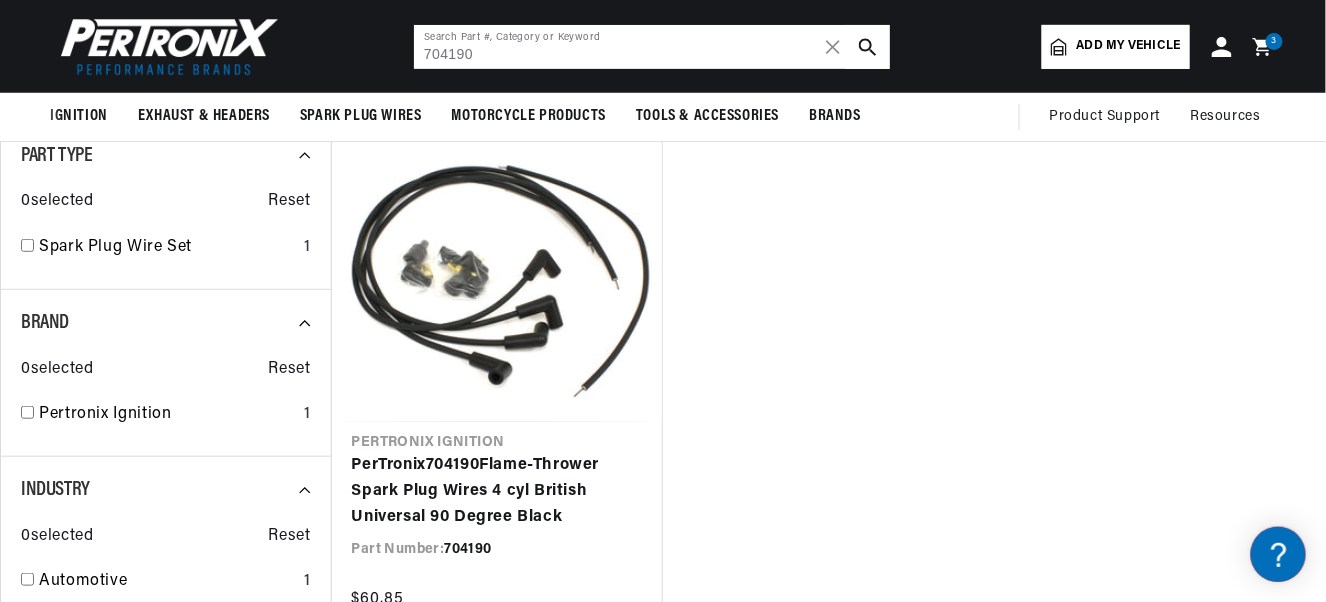 scroll, scrollTop: 200, scrollLeft: 0, axis: vertical 